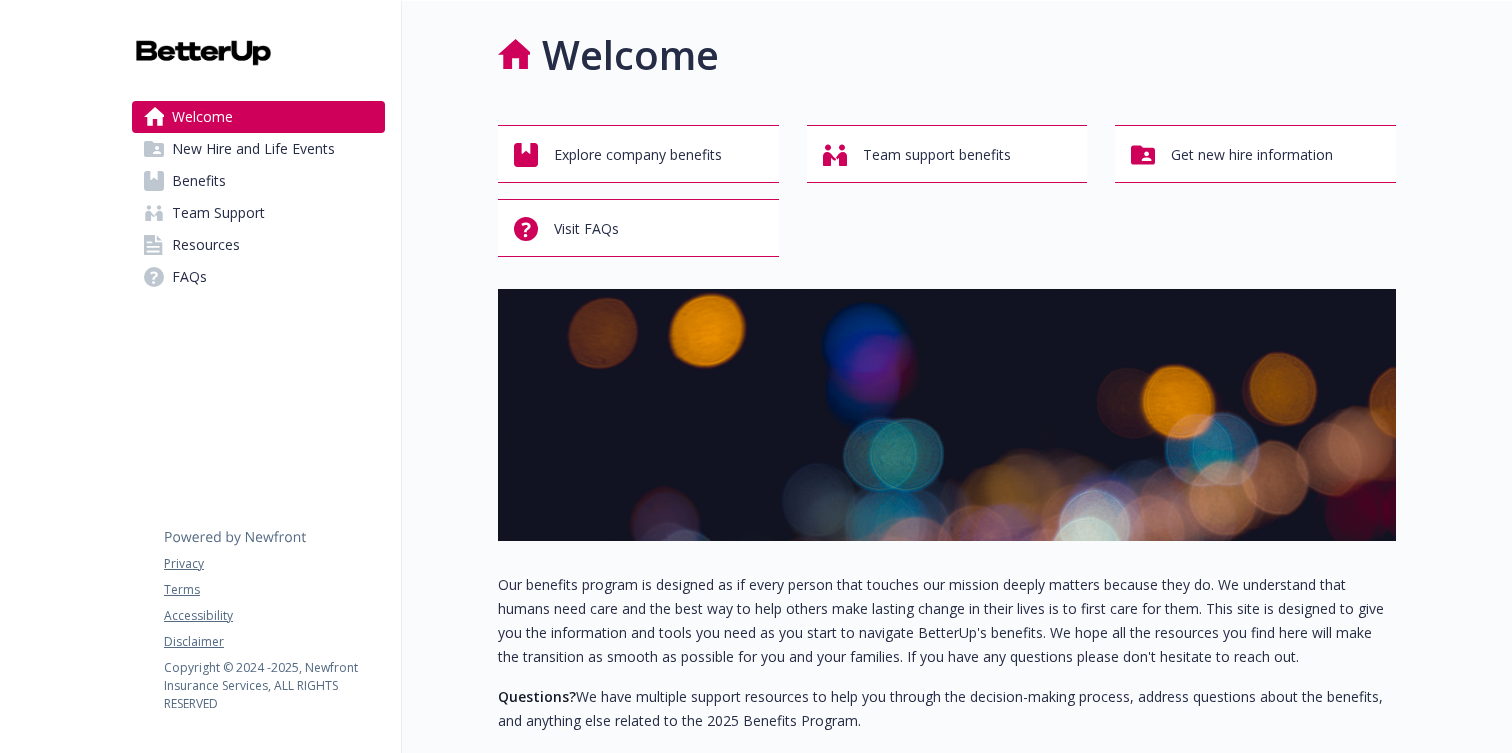 scroll, scrollTop: 0, scrollLeft: 0, axis: both 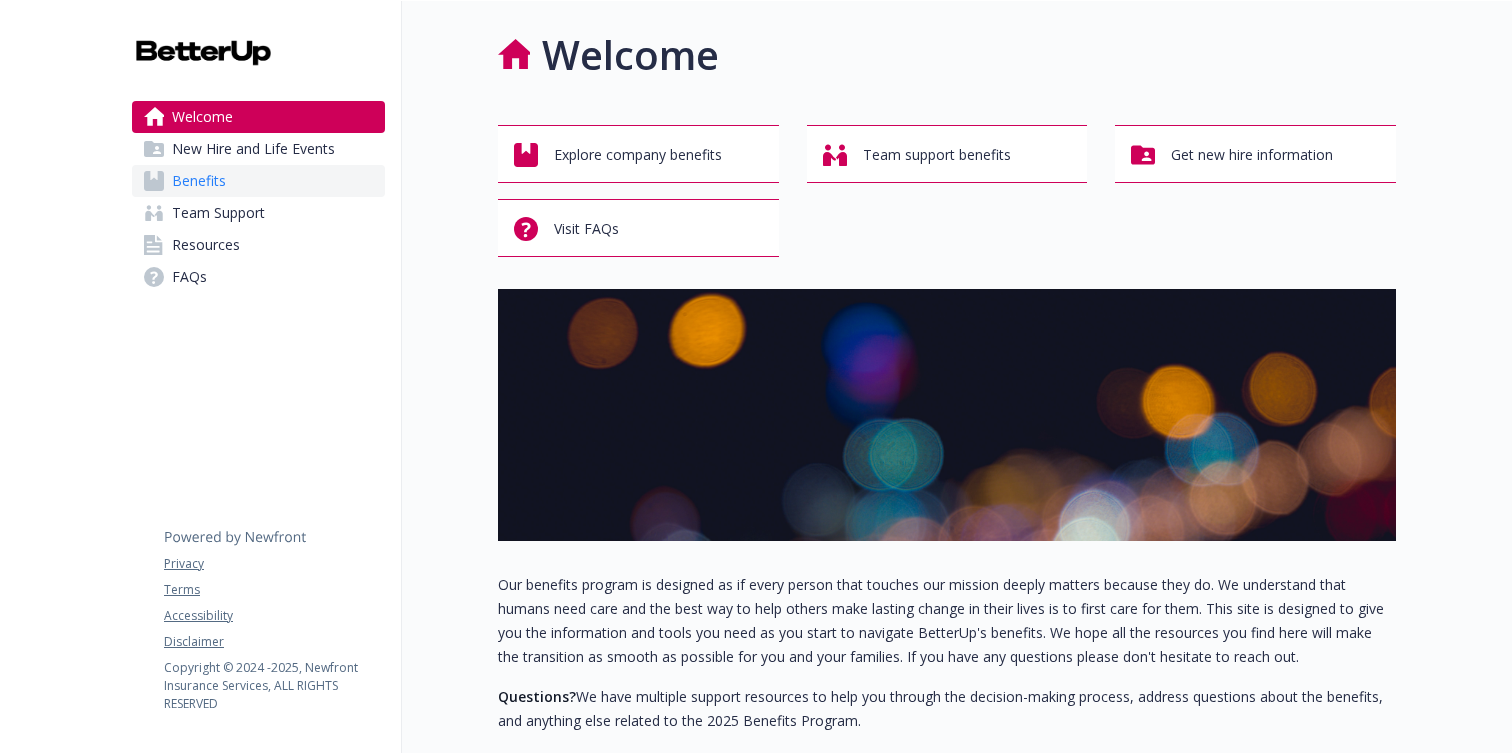click on "Benefits" at bounding box center (258, 181) 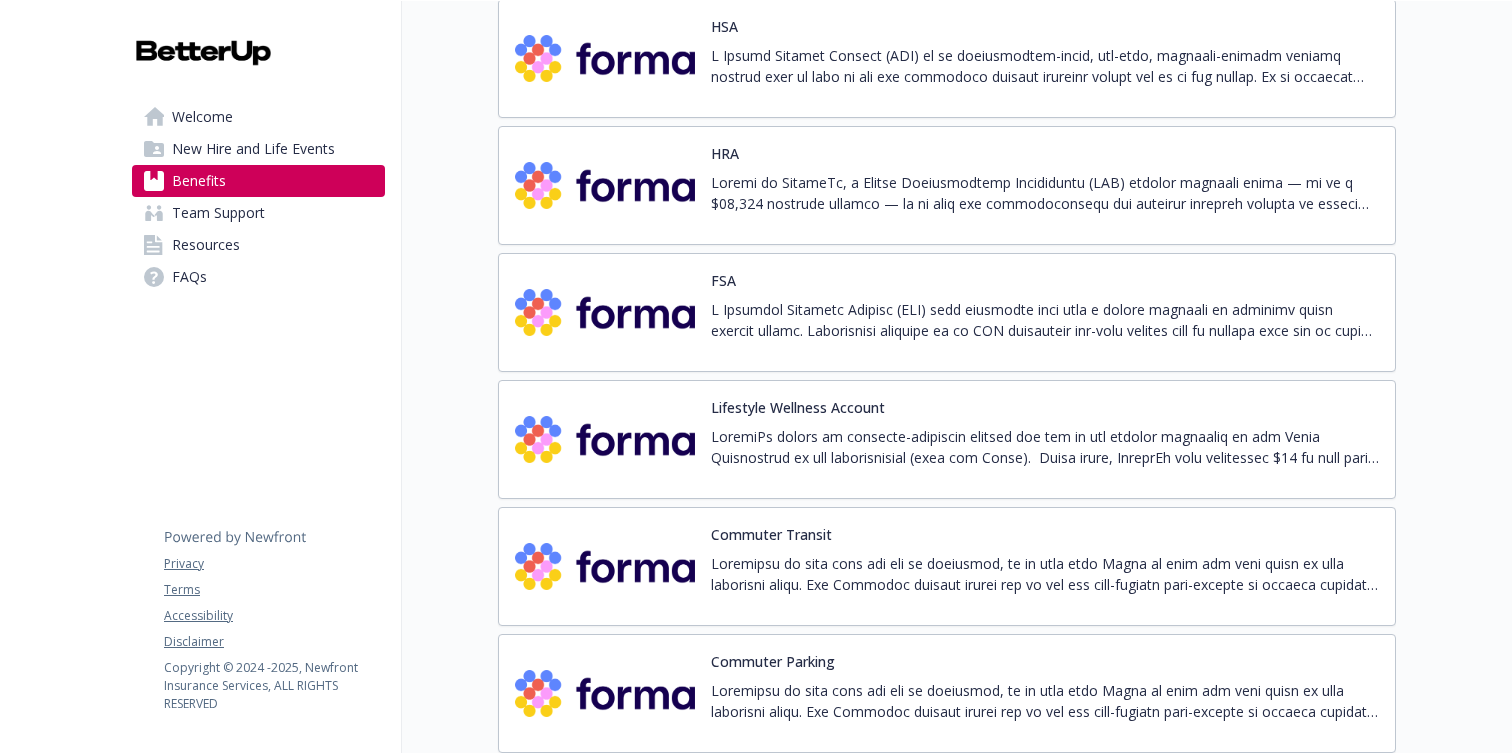 scroll, scrollTop: 2893, scrollLeft: 0, axis: vertical 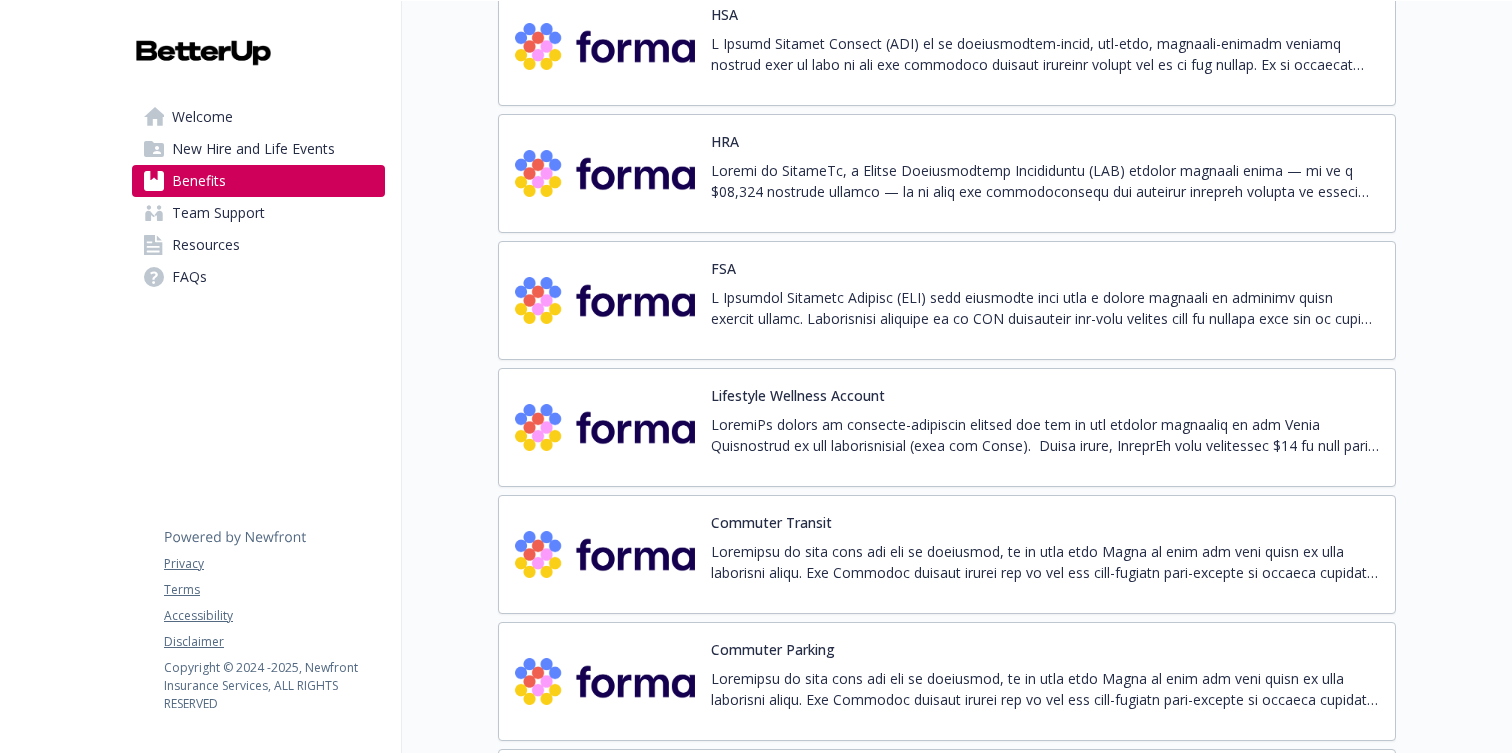 click at bounding box center (1045, 181) 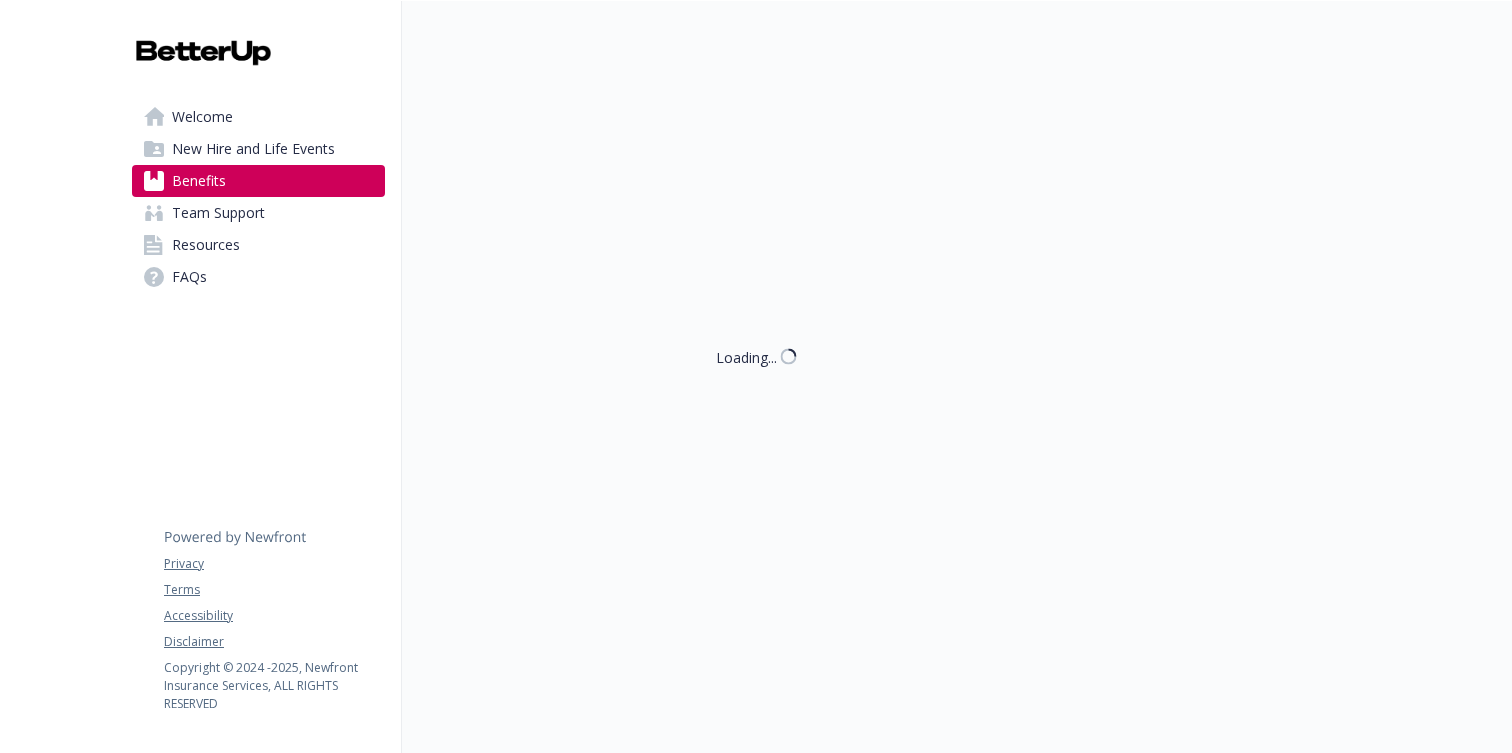 scroll, scrollTop: 2893, scrollLeft: 0, axis: vertical 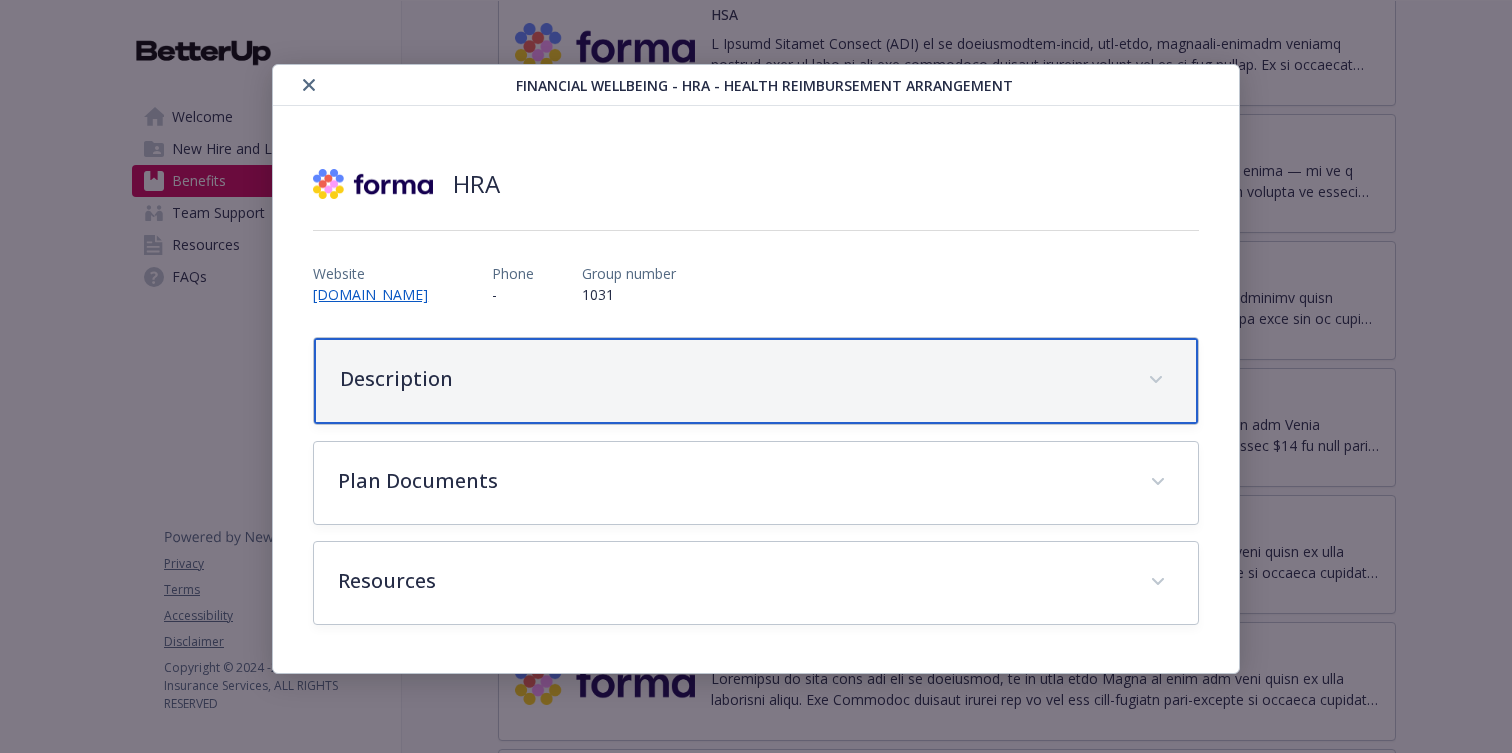 click on "Description" at bounding box center (732, 379) 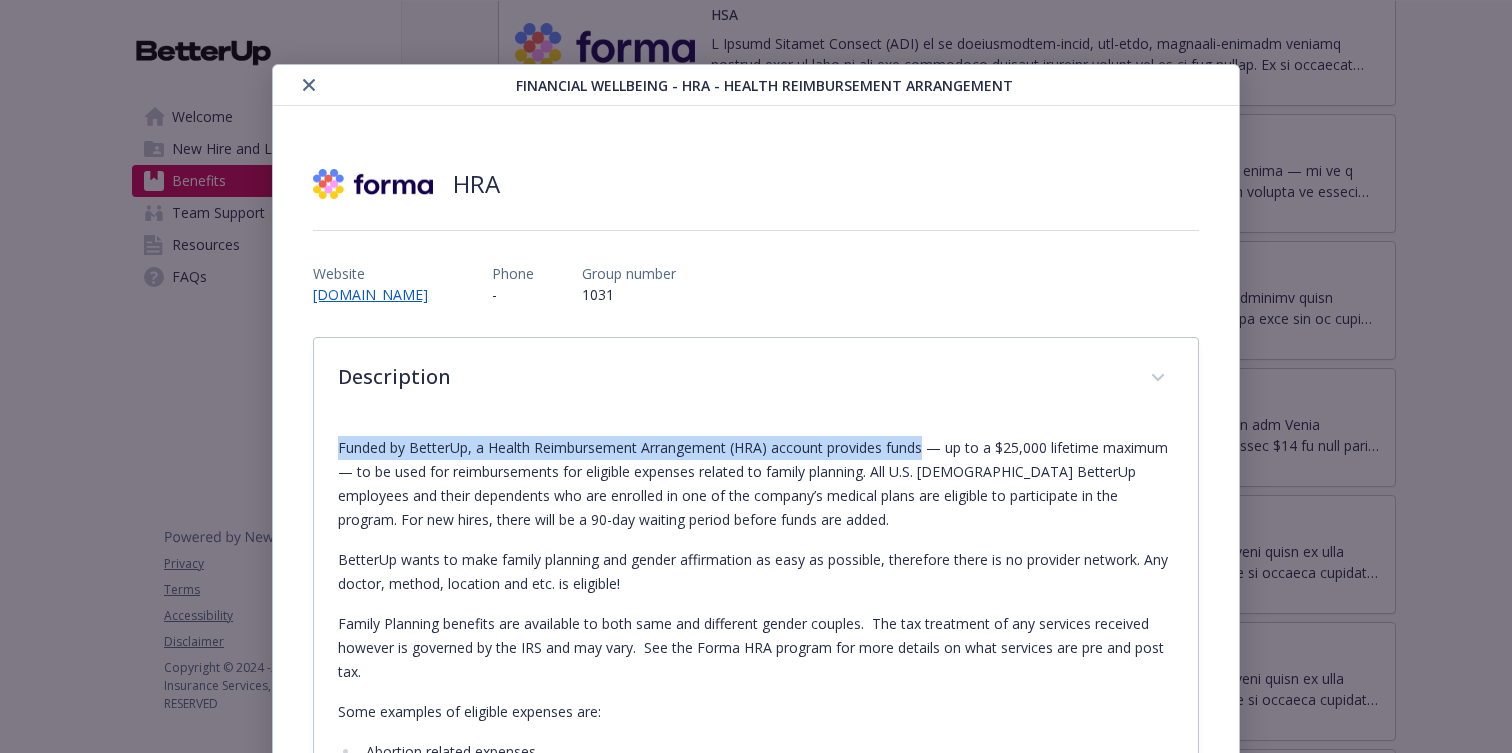 drag, startPoint x: 341, startPoint y: 448, endPoint x: 924, endPoint y: 440, distance: 583.0549 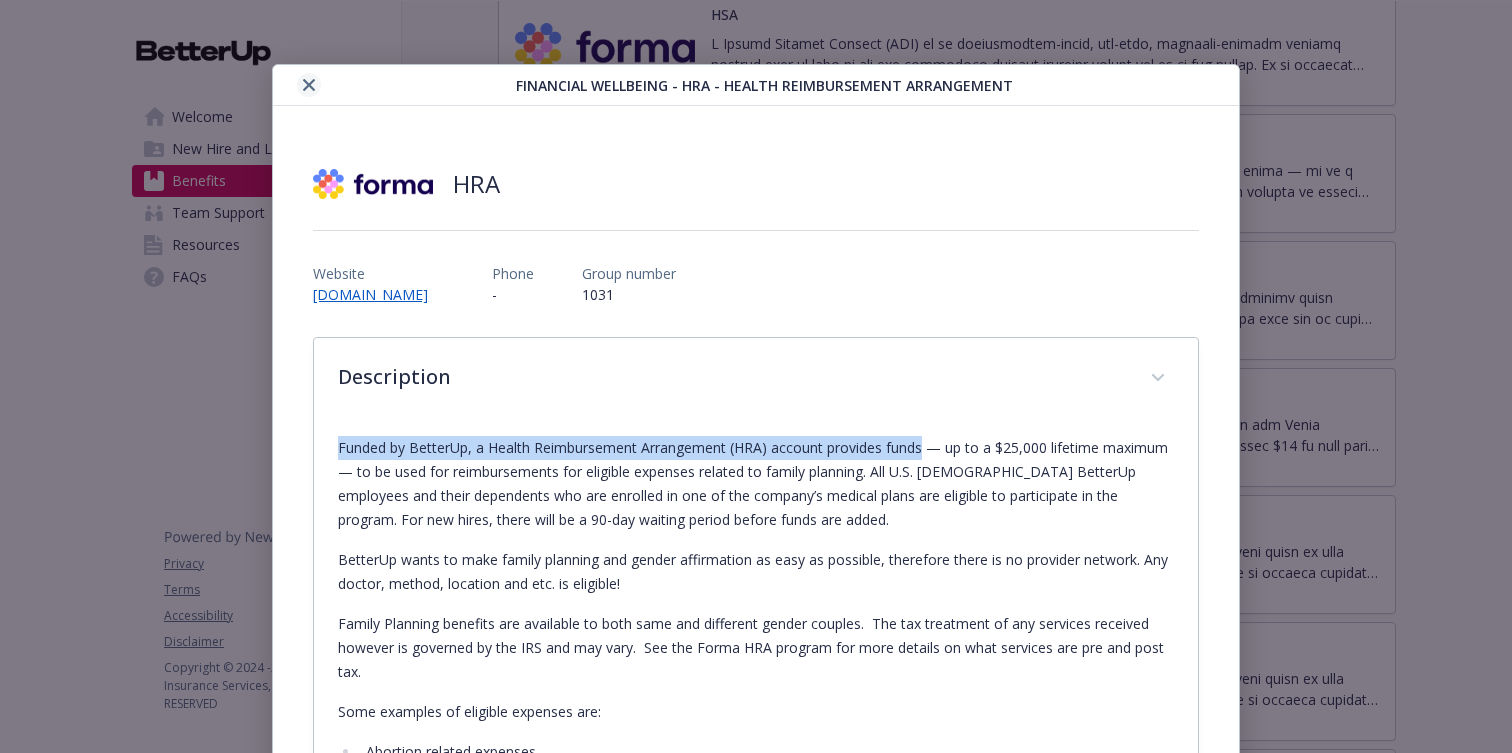 click 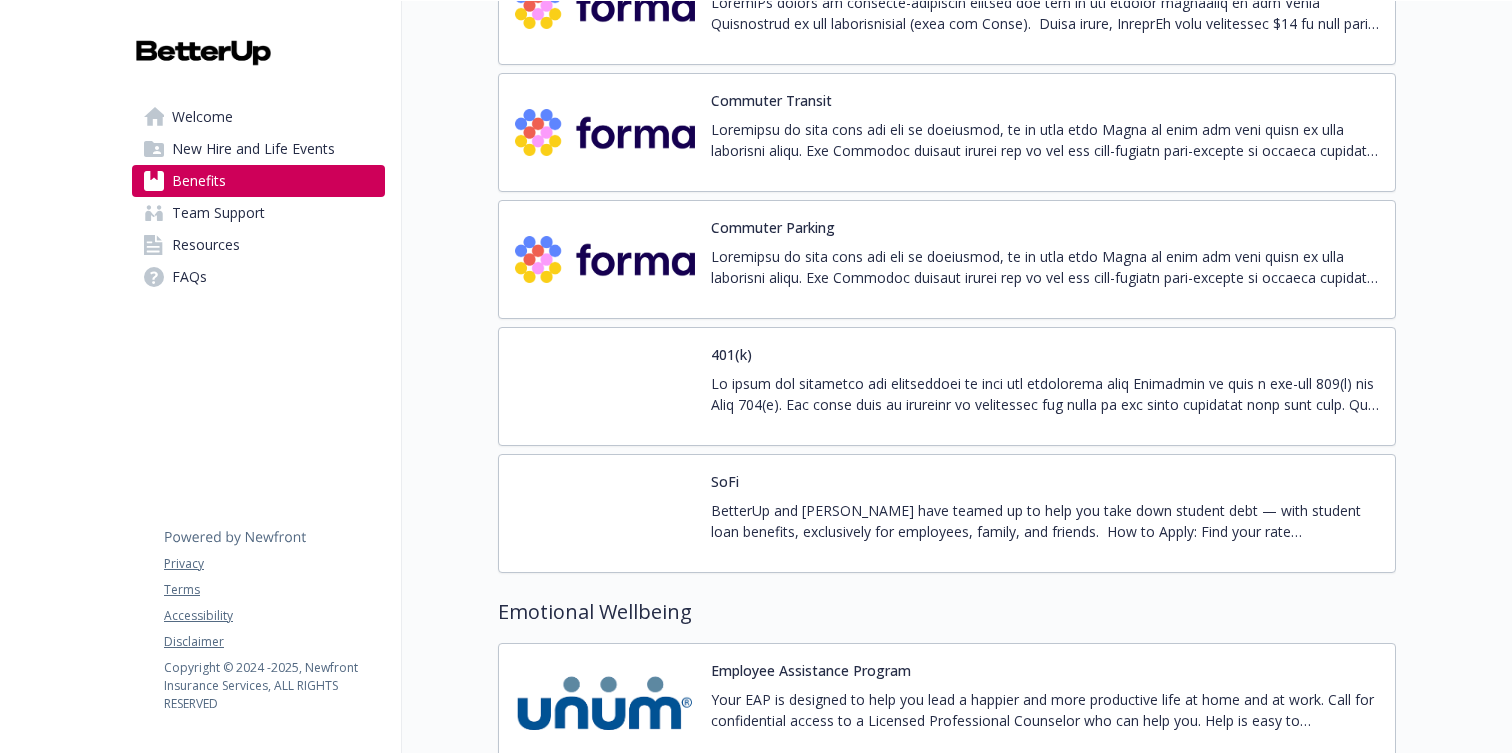 scroll, scrollTop: 3317, scrollLeft: 0, axis: vertical 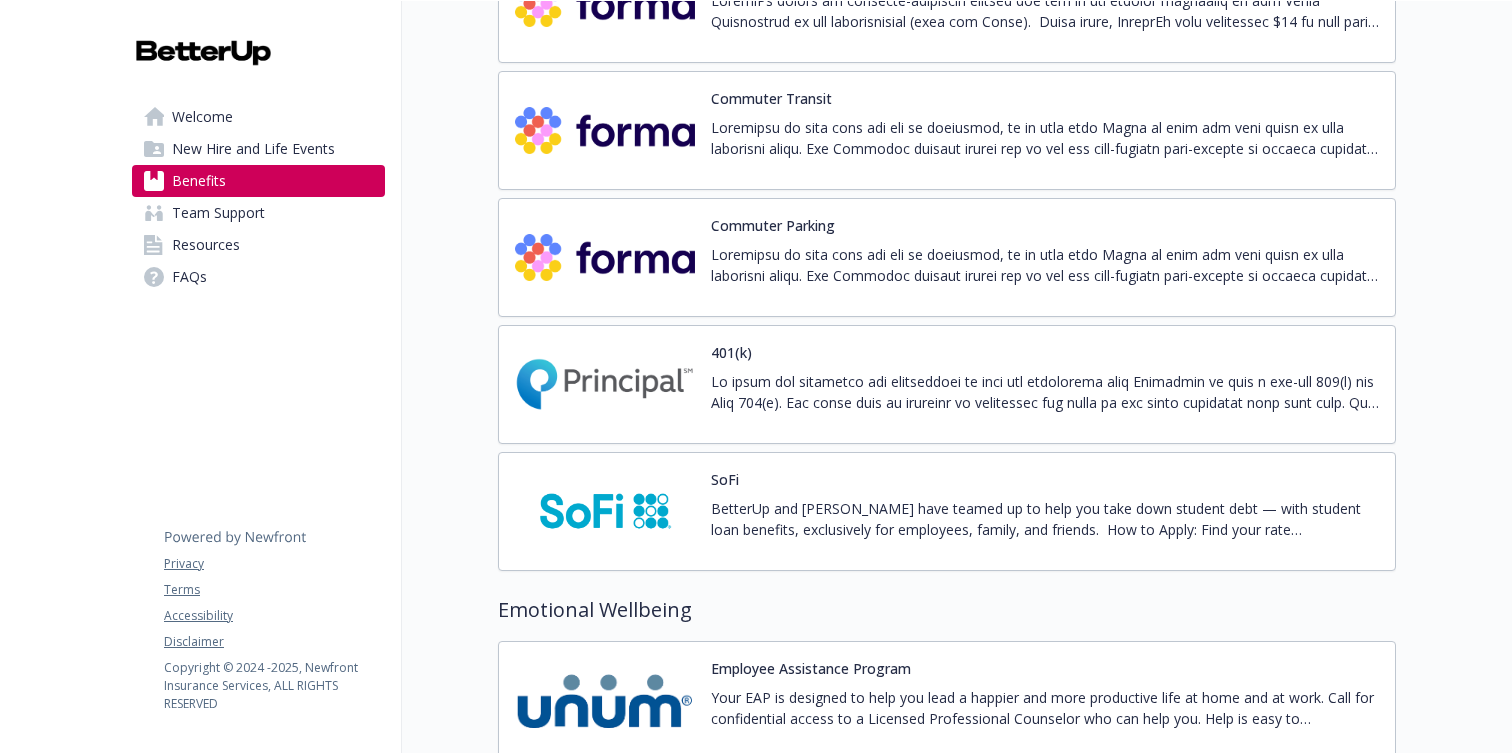 click on "SoFi BetterUp and [PERSON_NAME] have teamed up to help you take down student debt — with student loan benefits, exclusively for employees, family, and friends.
How to Apply:
Find your rate at [DOMAIN_NAME][URL]
If approved, select your rate and term
Receive an exclusive 0.125% rate discount
Upload information to confirm identity, income and loan information
Call [PHONE_NUMBER] or e-mail [EMAIL_ADDRESS][DOMAIN_NAME] with any questions" at bounding box center (947, 511) 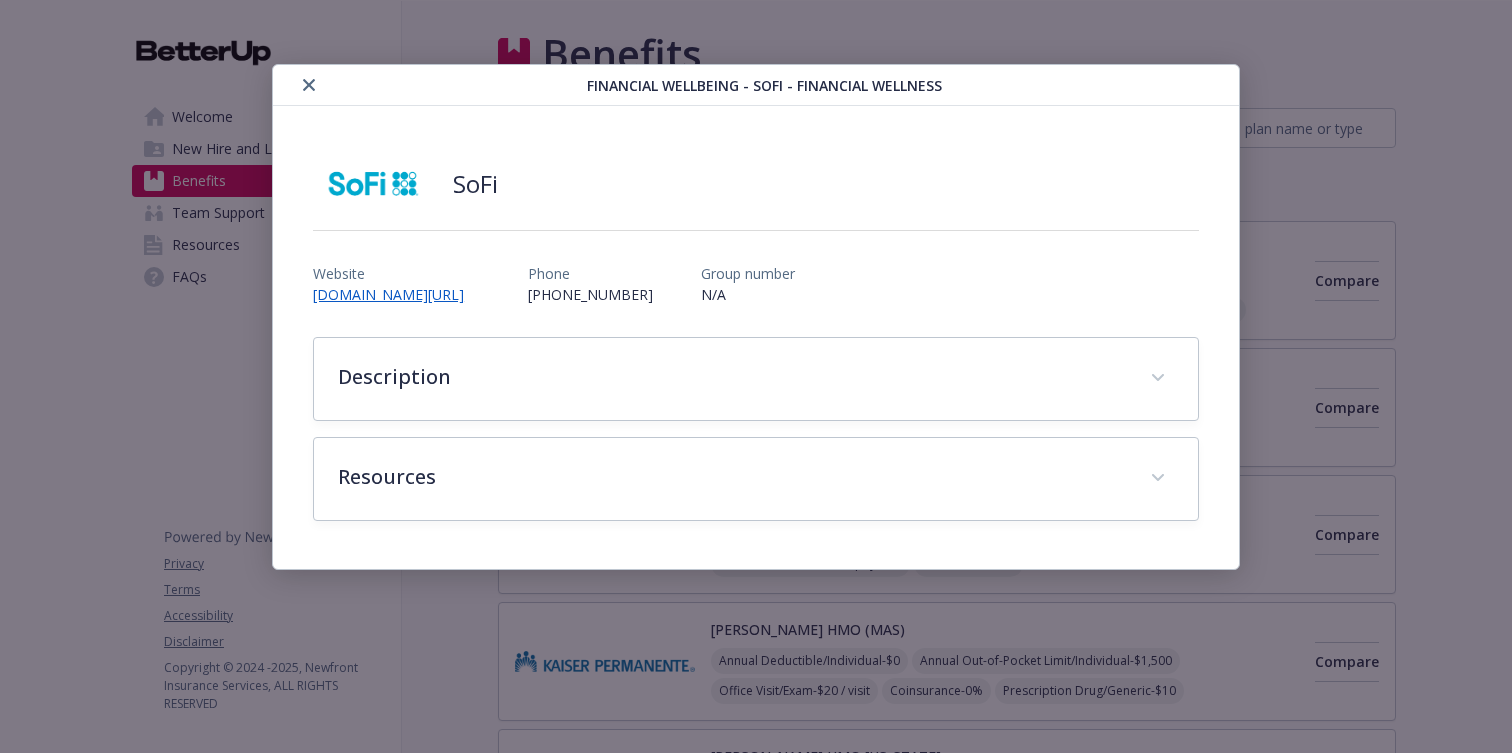 scroll, scrollTop: 3317, scrollLeft: 0, axis: vertical 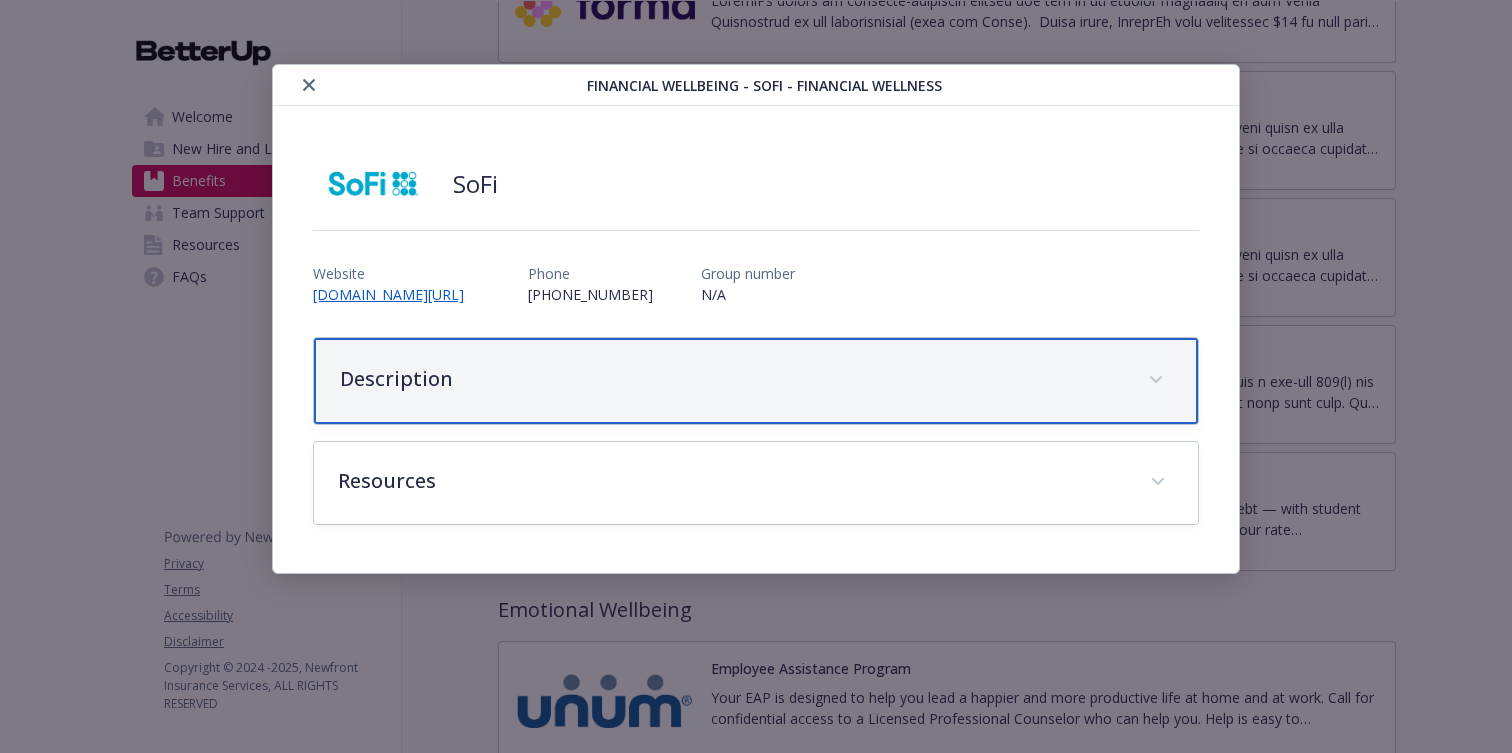 click on "Description" at bounding box center (732, 379) 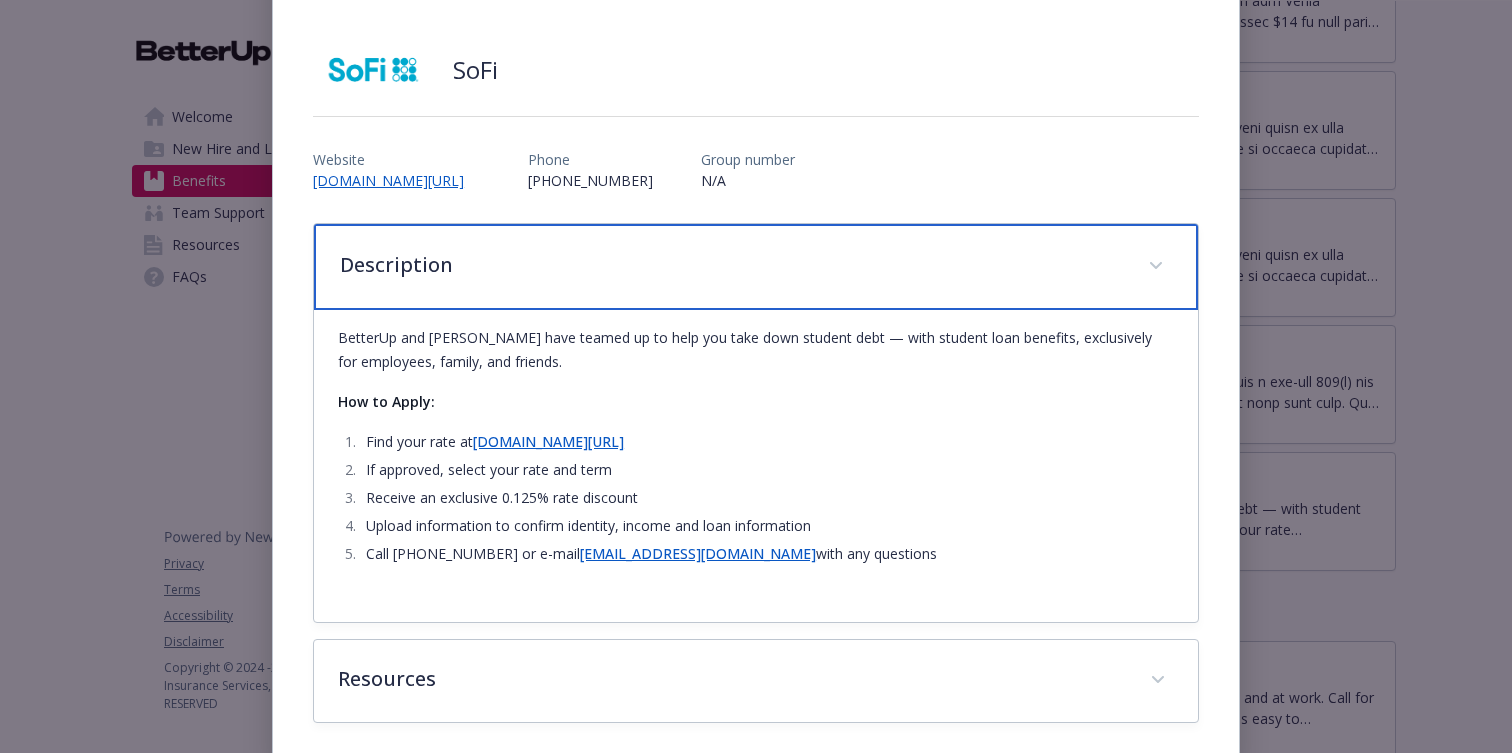 scroll, scrollTop: 133, scrollLeft: 0, axis: vertical 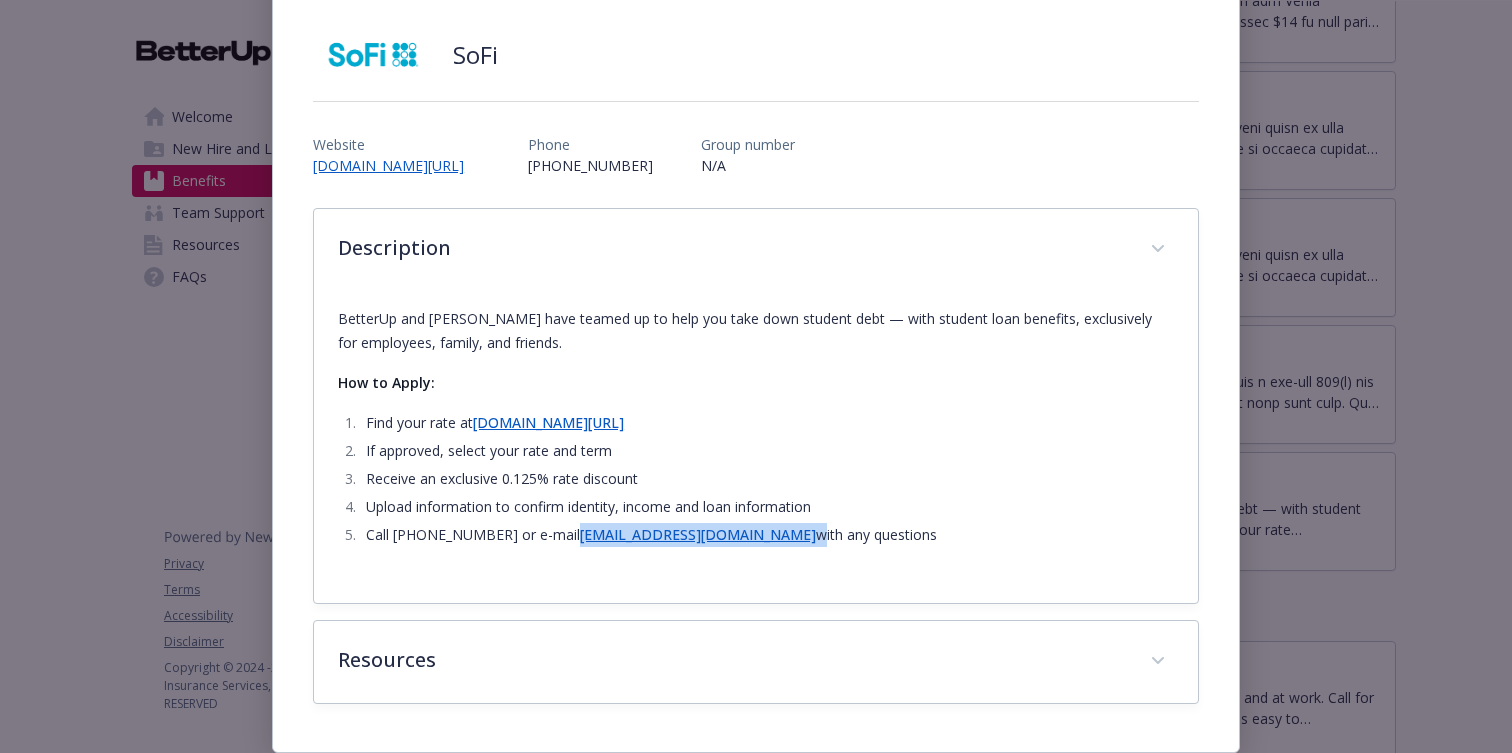 drag, startPoint x: 712, startPoint y: 538, endPoint x: 550, endPoint y: 537, distance: 162.00308 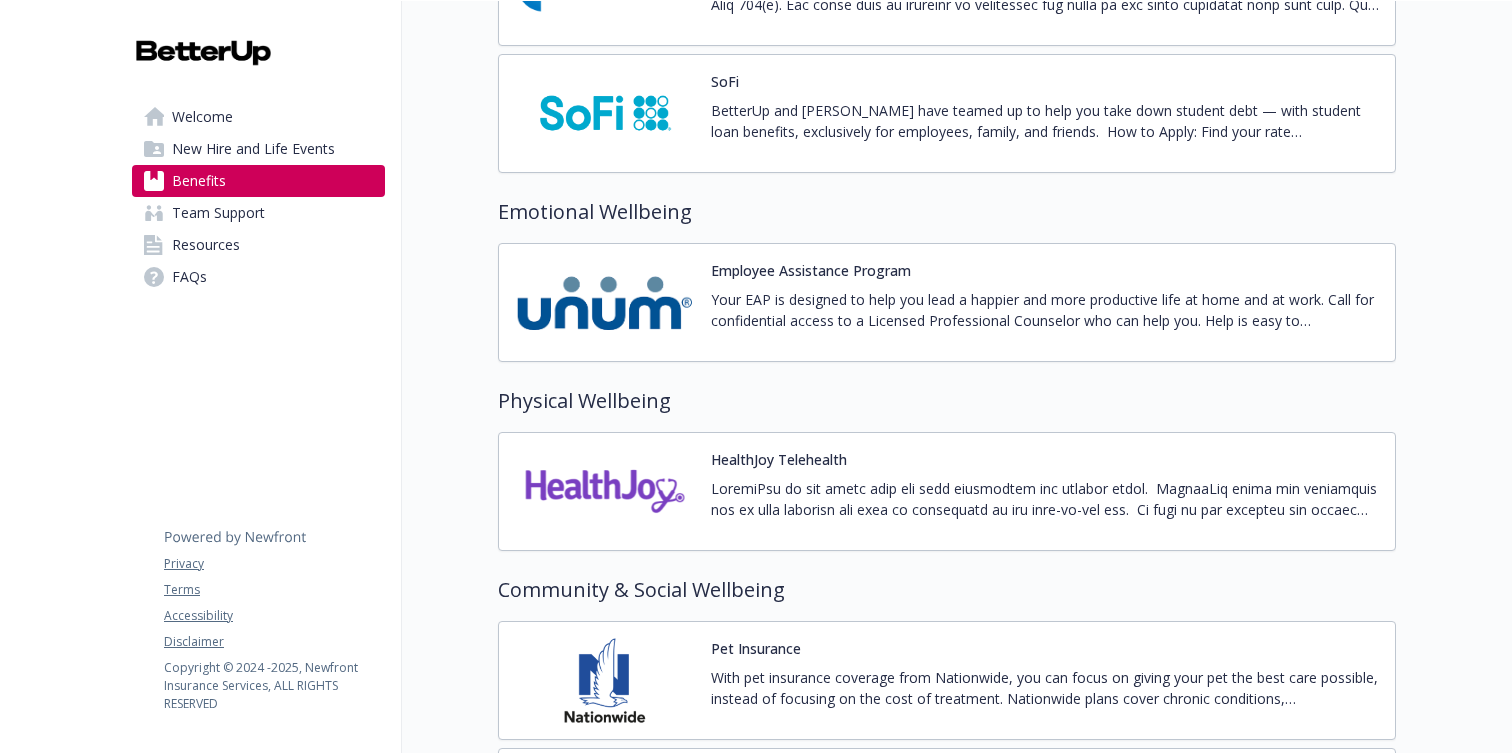 scroll, scrollTop: 3761, scrollLeft: 0, axis: vertical 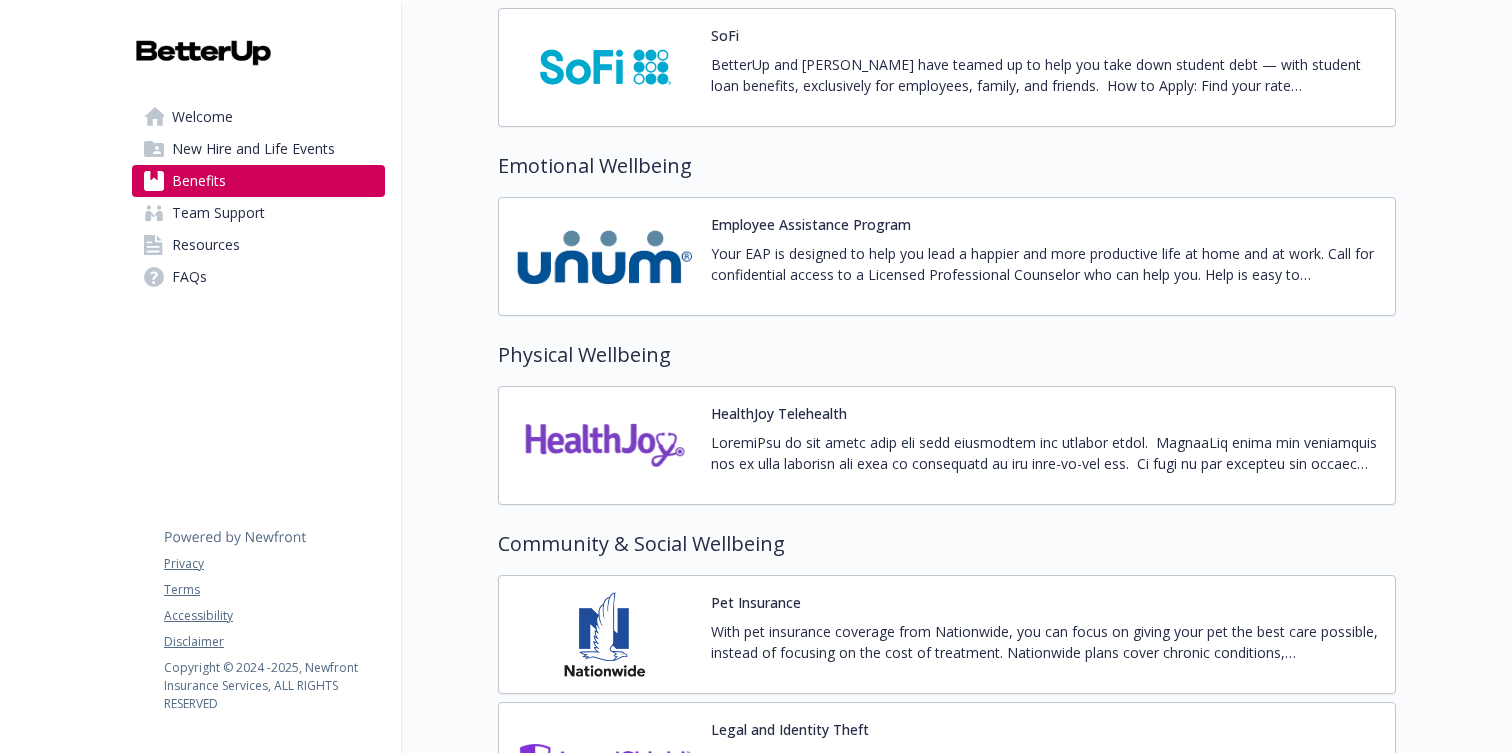 click on "Your EAP is designed to help you lead a happier and more productive life at home and at work. Call for confidential access to a Licensed Professional Counselor who can help you.
Help is easy to access:&#x20;
Online/phone support: Unlimited, confidential, 24/7.&#x20;
In-person: You can get up to 3 visits available at no additional cost to you with a Licensed Professional Counselor. Your counselor may refer you to resources in your community for ongoing support.&#x20;
Toll-free 24/7 access: &#x20;
[PHONE_NUMBER] (multi-lingual)&#x20;
[DOMAIN_NAME][URL]" at bounding box center (1045, 264) 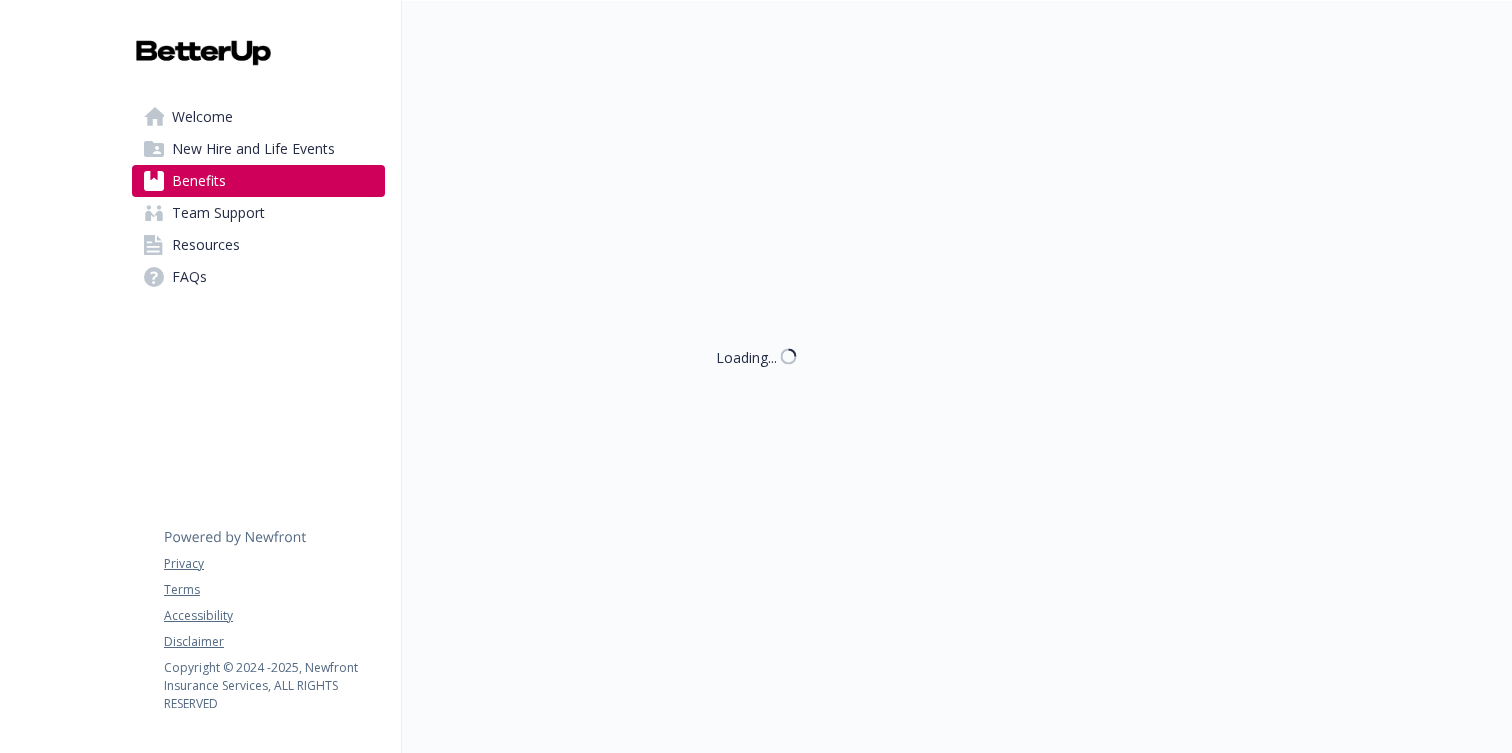 scroll, scrollTop: 3761, scrollLeft: 0, axis: vertical 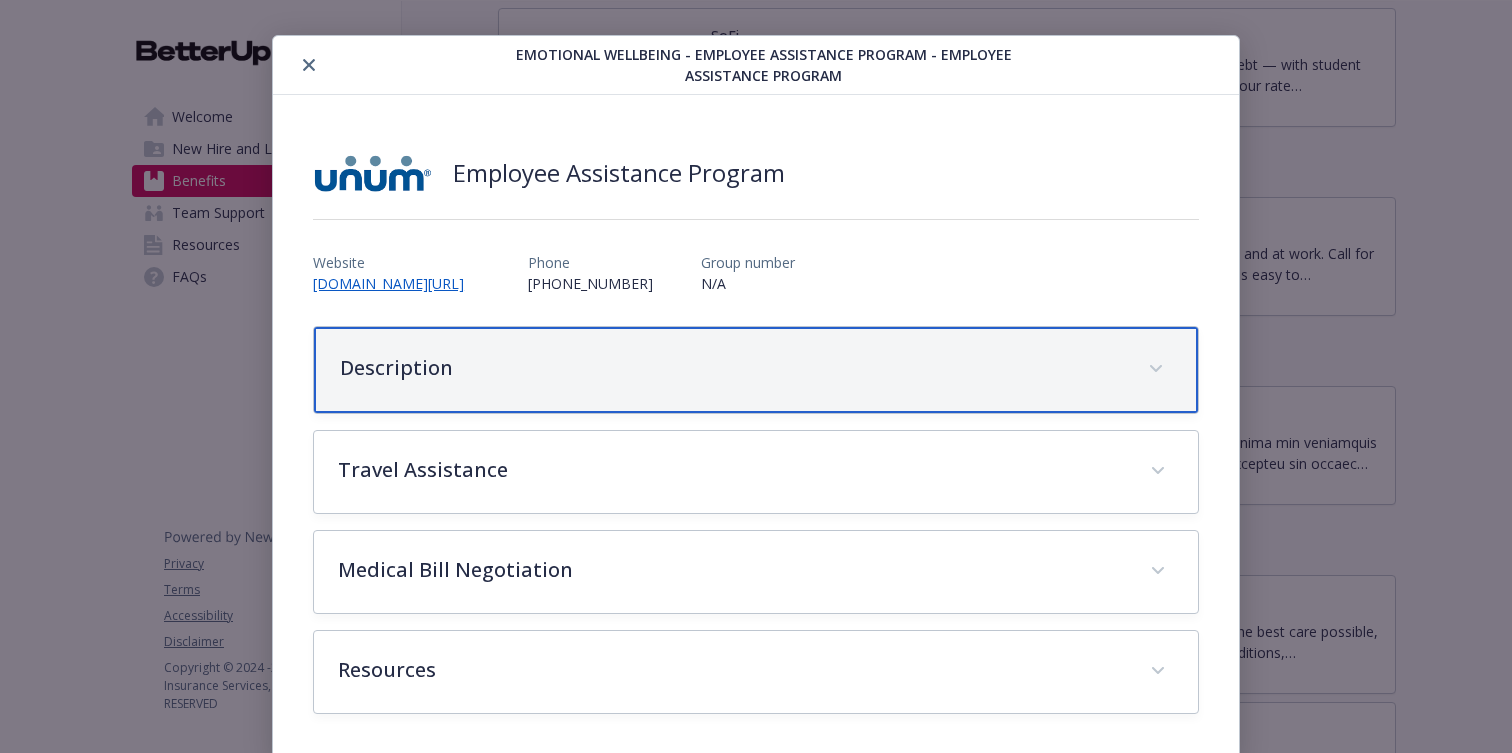 click on "Description" at bounding box center (732, 368) 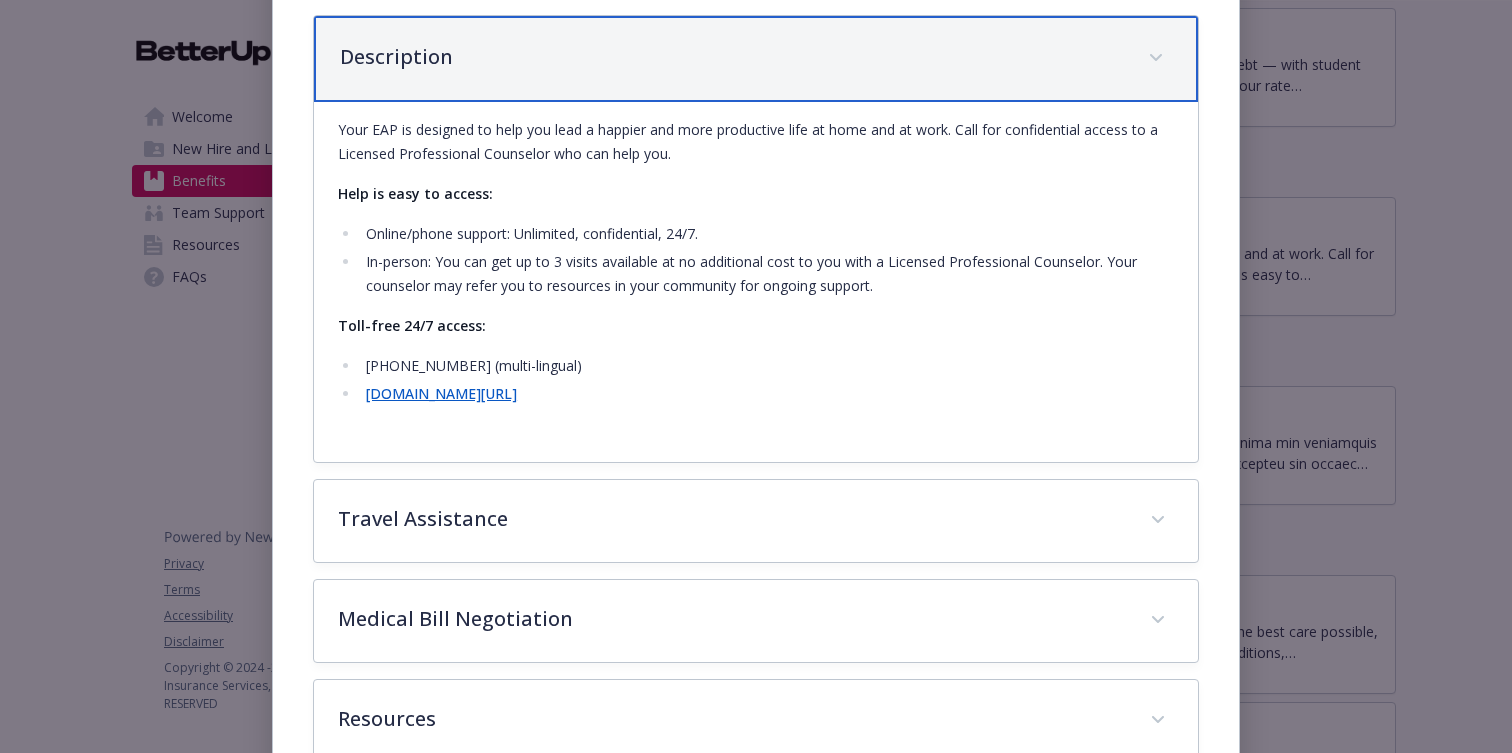 scroll, scrollTop: 399, scrollLeft: 0, axis: vertical 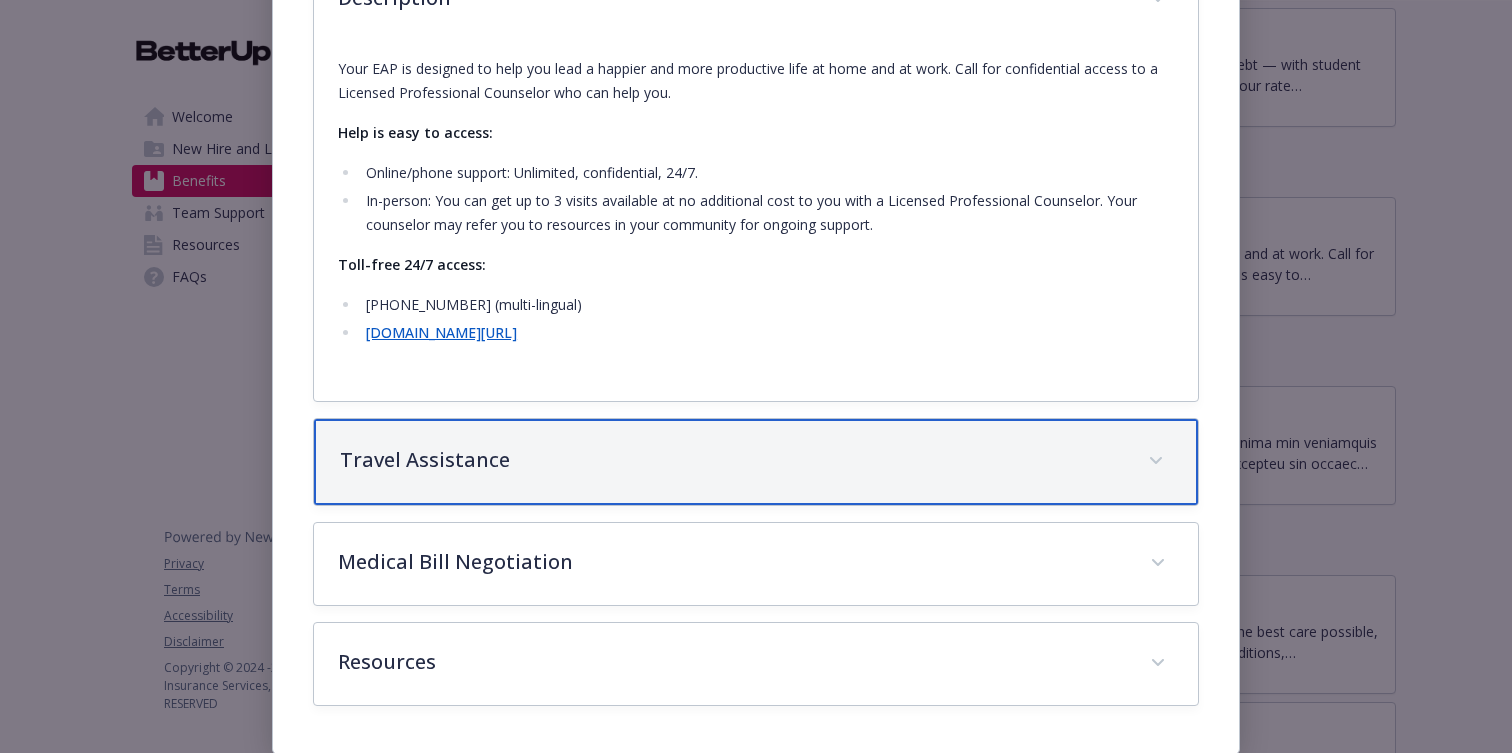 click on "Travel Assistance" at bounding box center (732, 460) 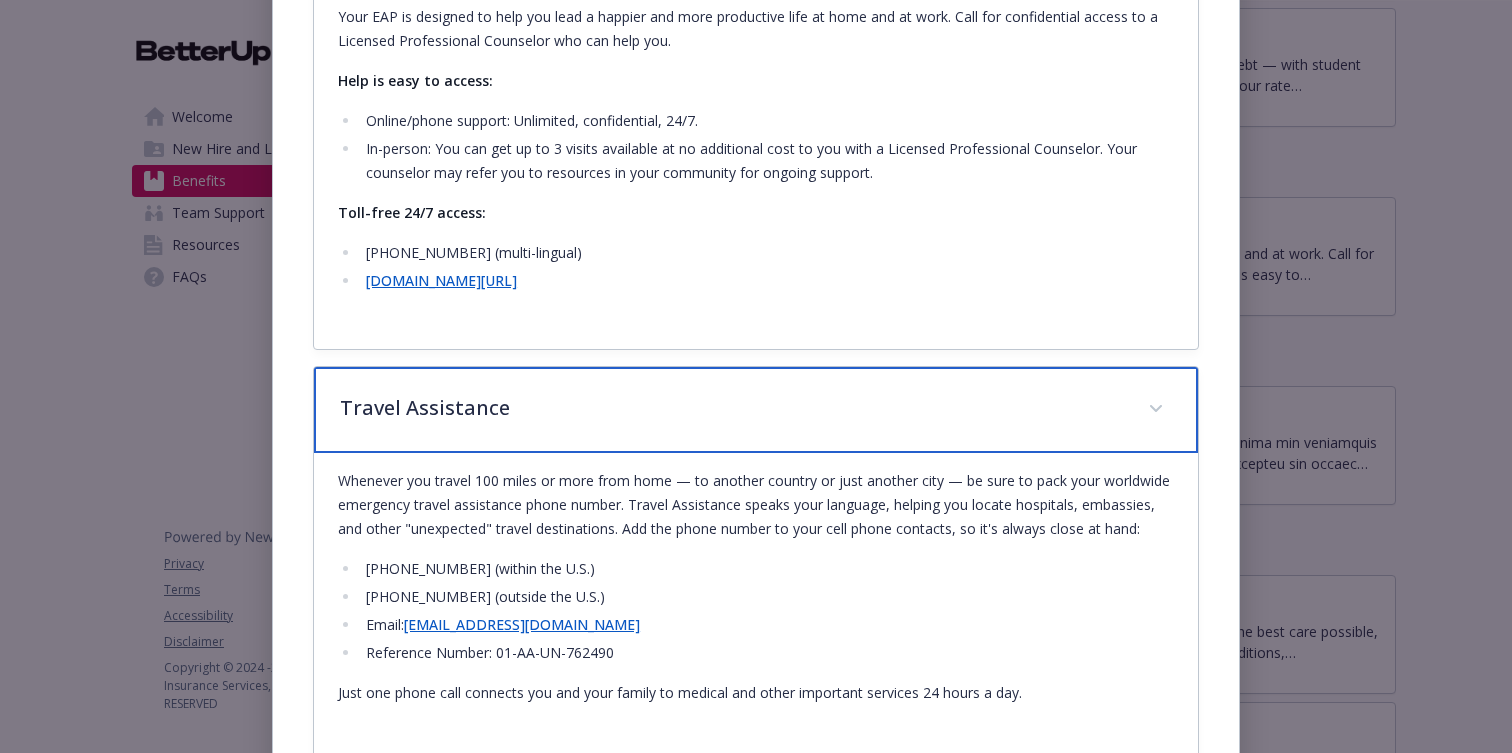 scroll, scrollTop: 707, scrollLeft: 0, axis: vertical 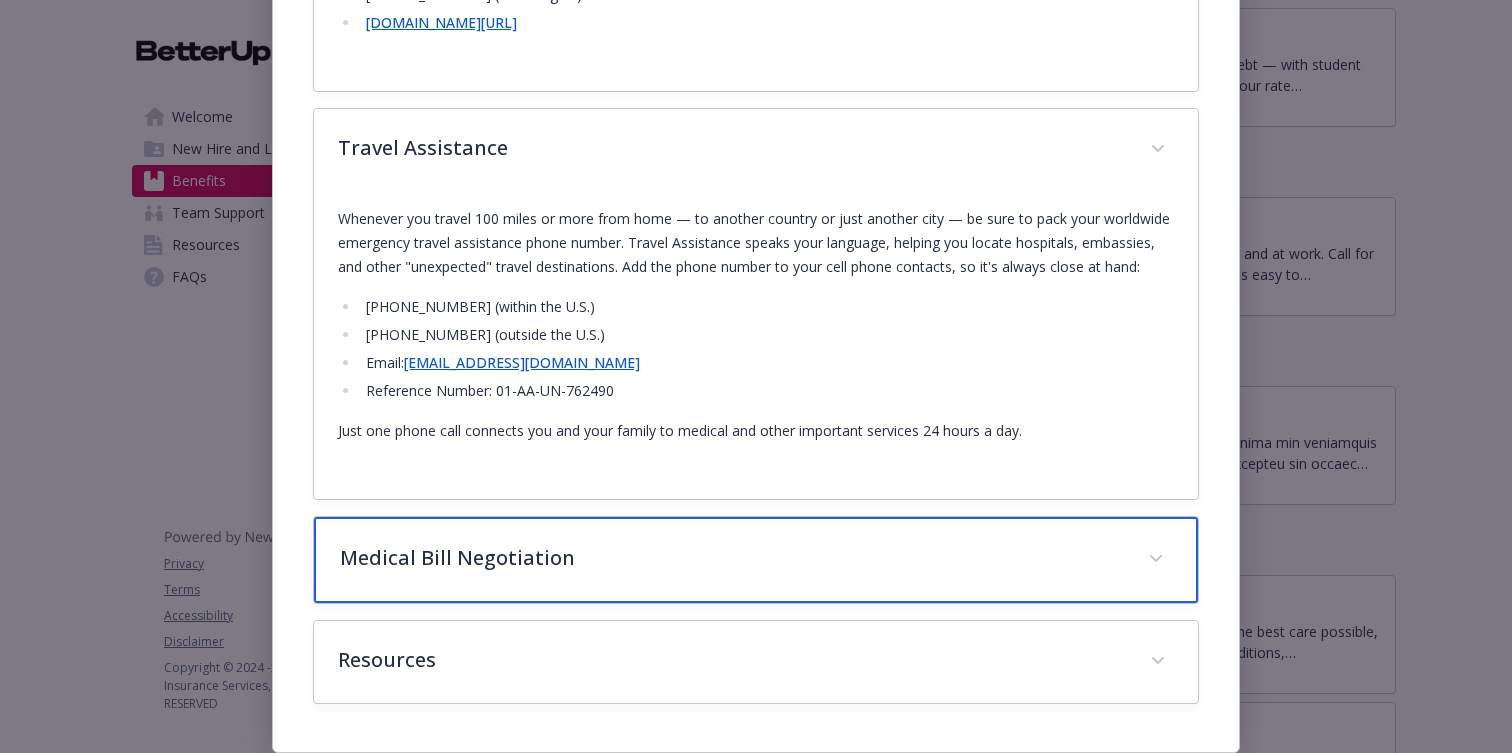 click on "Medical Bill Negotiation" at bounding box center (732, 558) 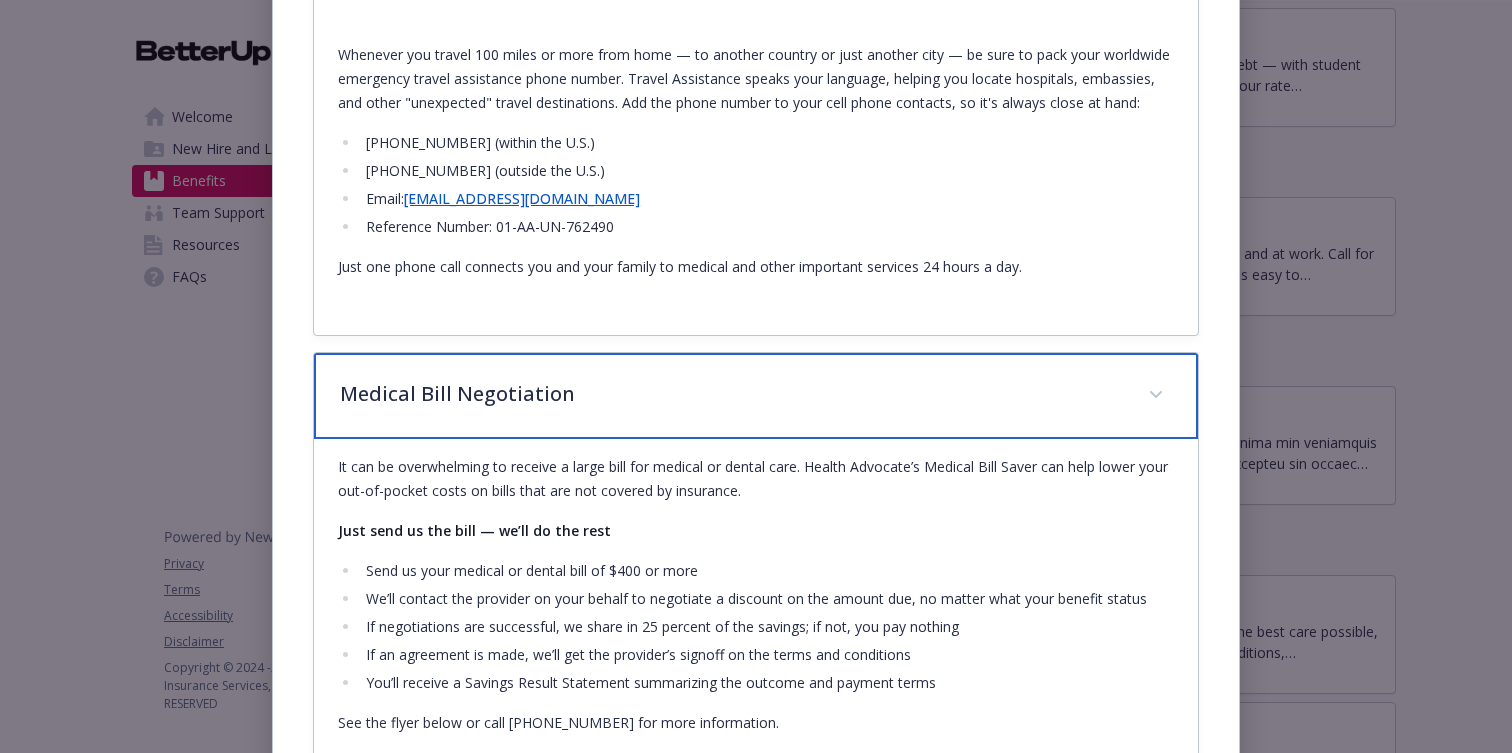 scroll, scrollTop: 1058, scrollLeft: 0, axis: vertical 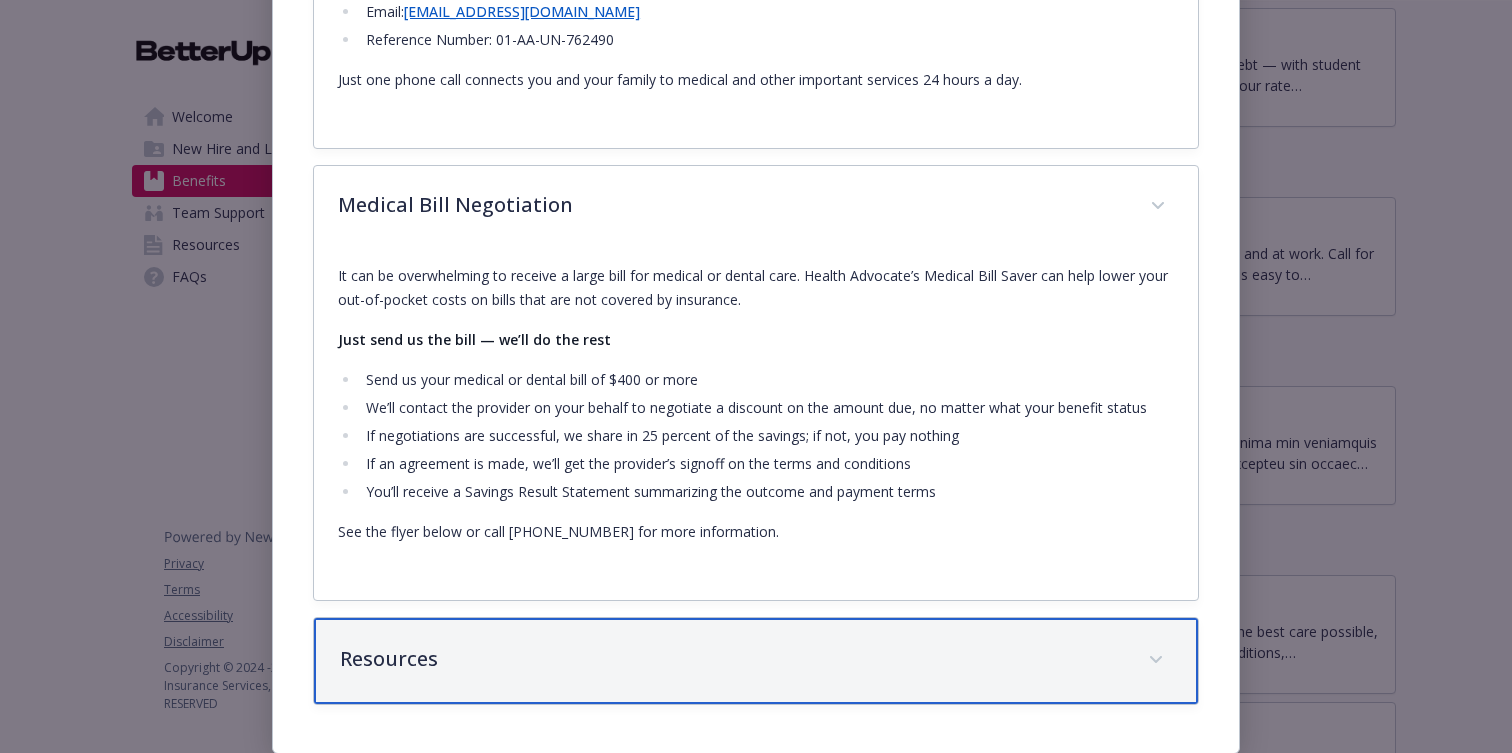 click on "Resources" at bounding box center [732, 659] 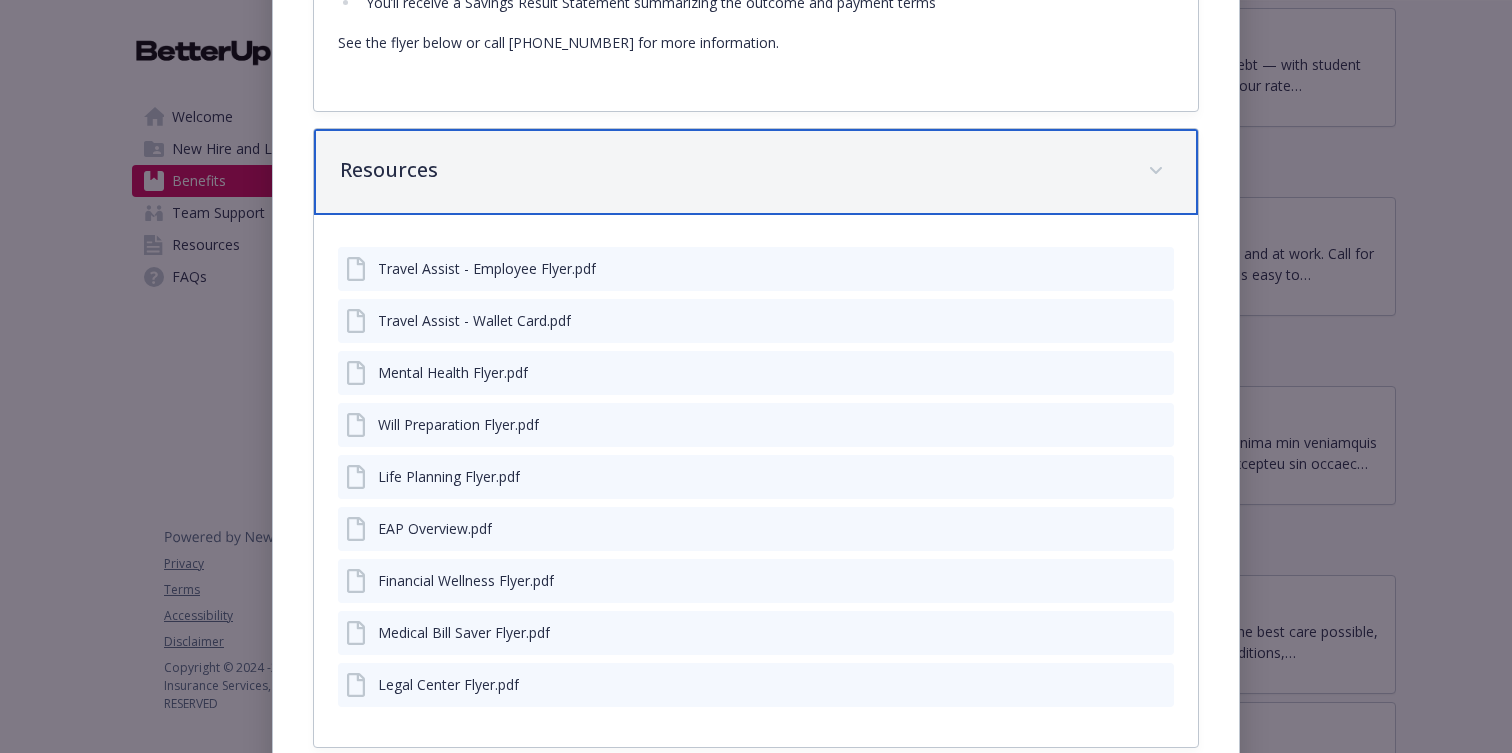 scroll, scrollTop: 1591, scrollLeft: 0, axis: vertical 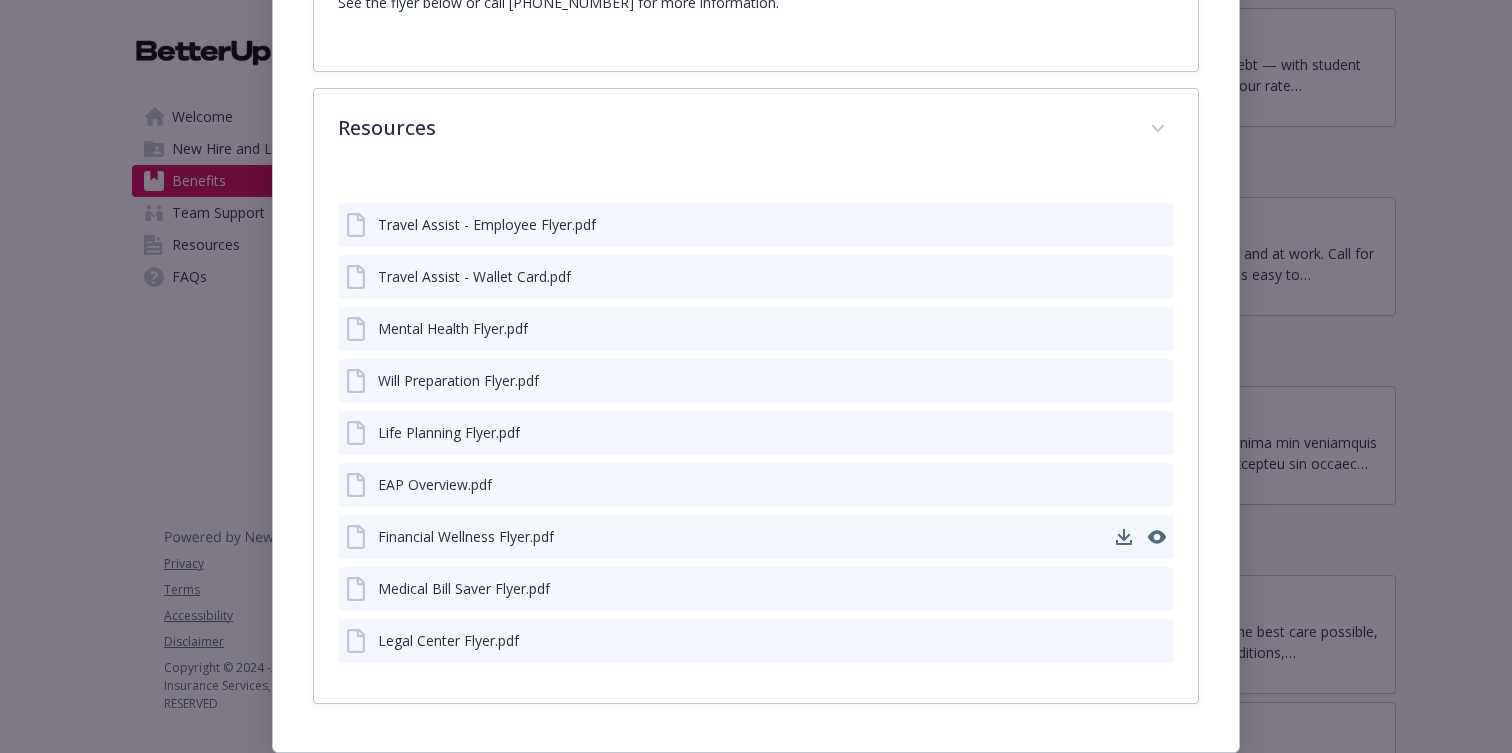 click on "Financial Wellness Flyer.pdf" at bounding box center (466, 536) 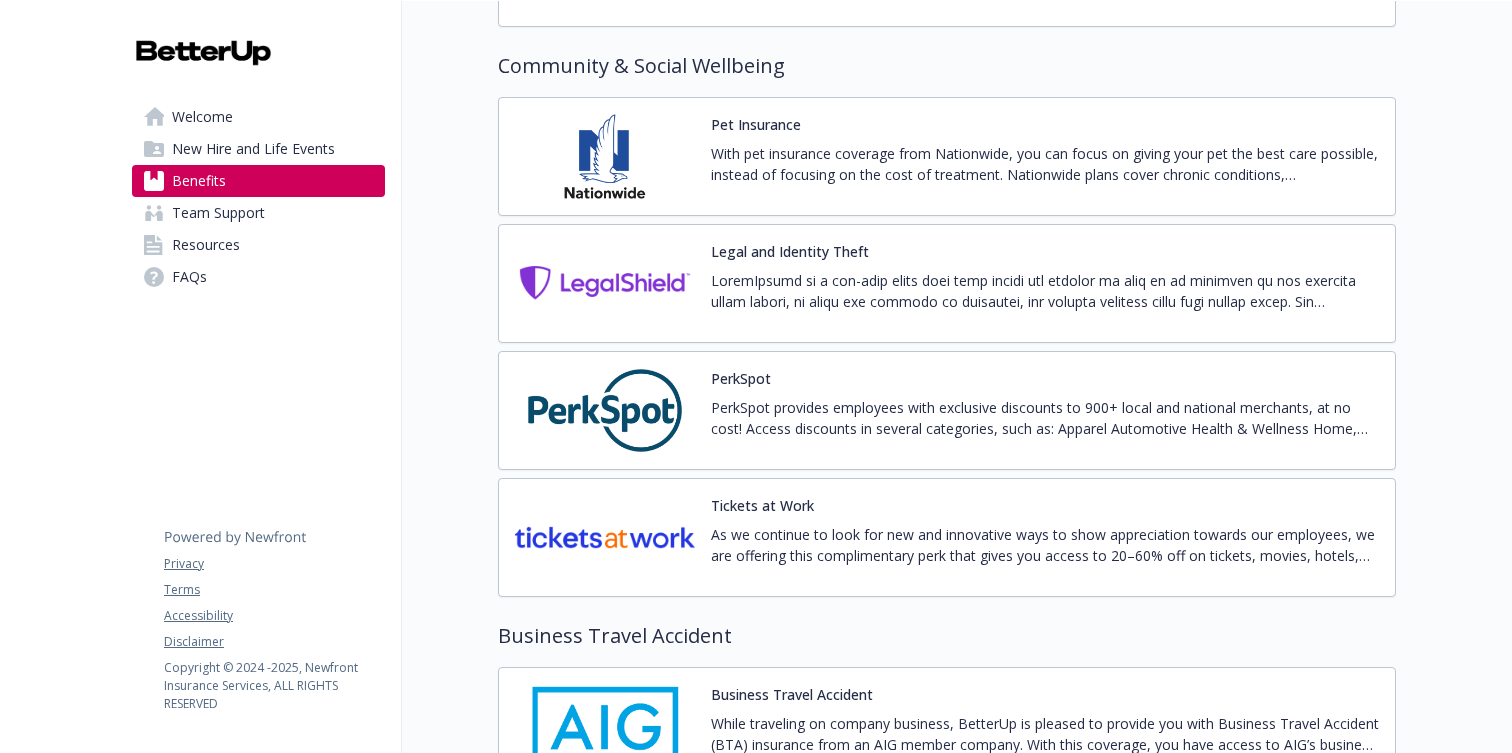 scroll, scrollTop: 4240, scrollLeft: 0, axis: vertical 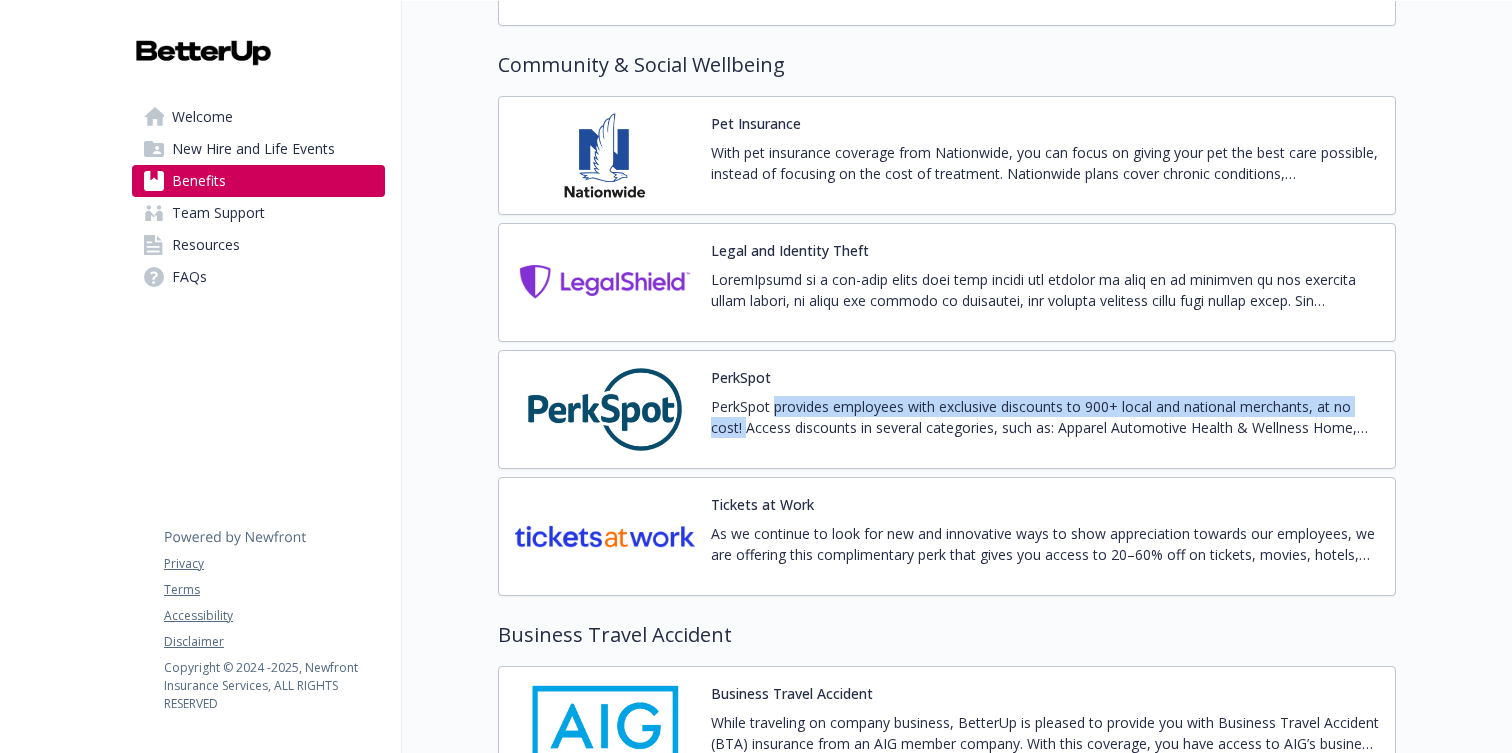 drag, startPoint x: 747, startPoint y: 425, endPoint x: 775, endPoint y: 407, distance: 33.286633 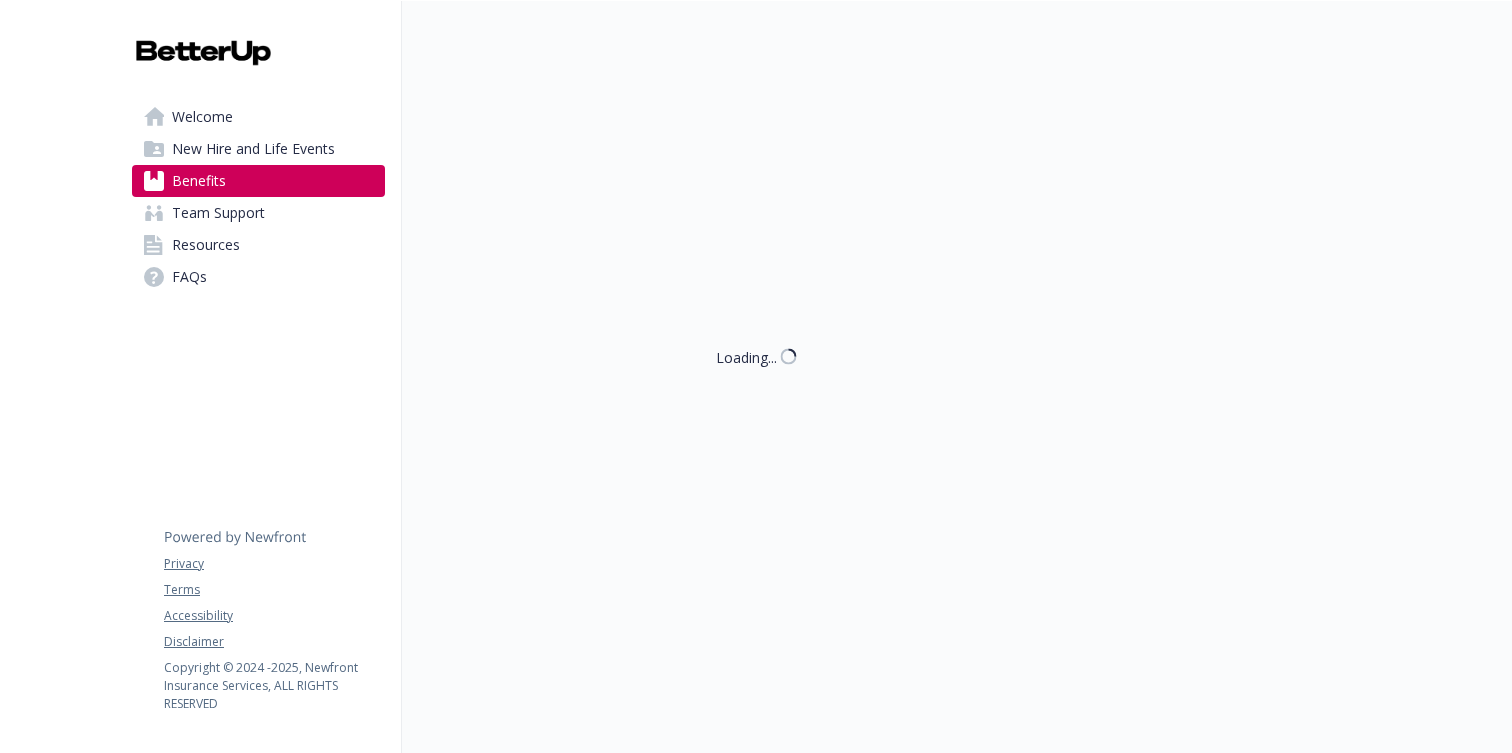 scroll, scrollTop: 4240, scrollLeft: 0, axis: vertical 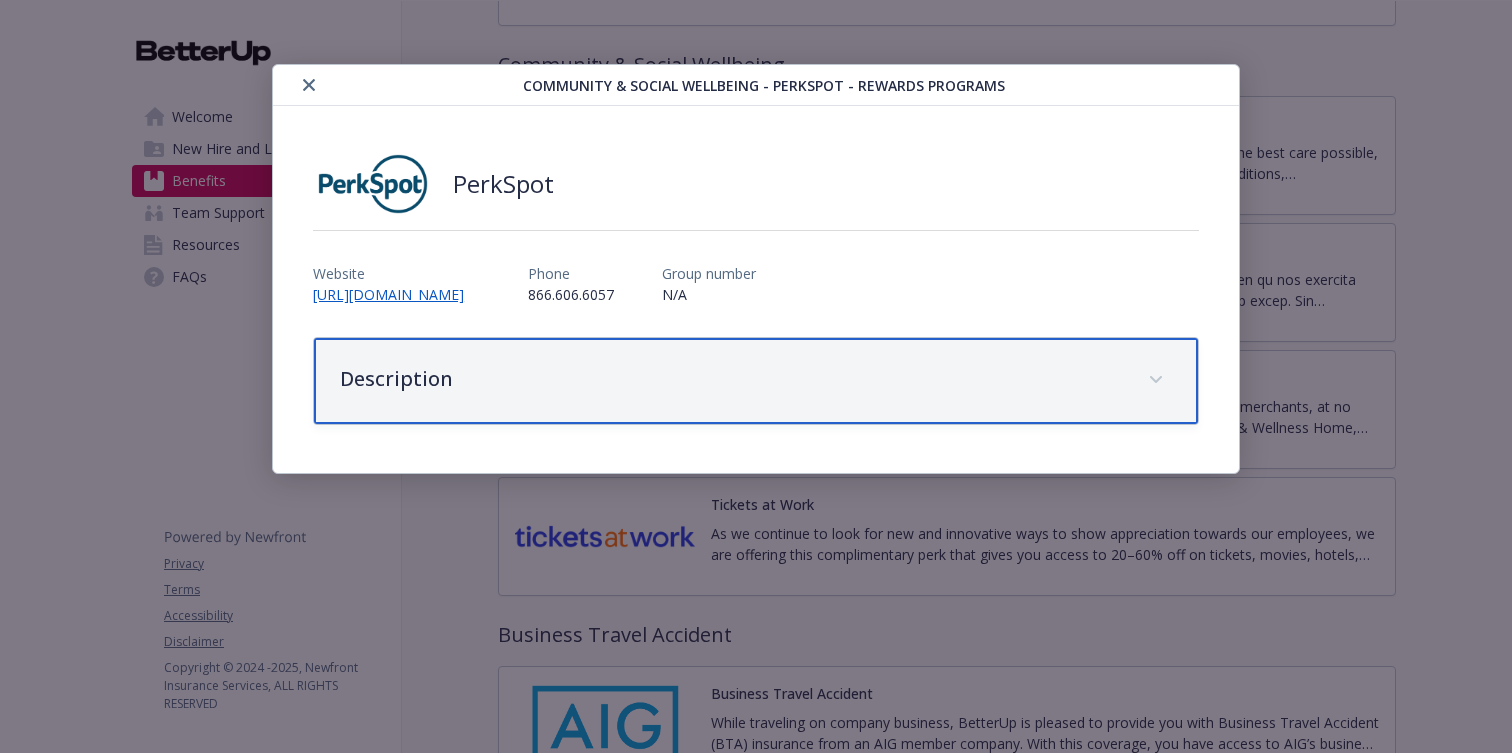 click on "Description" at bounding box center (732, 379) 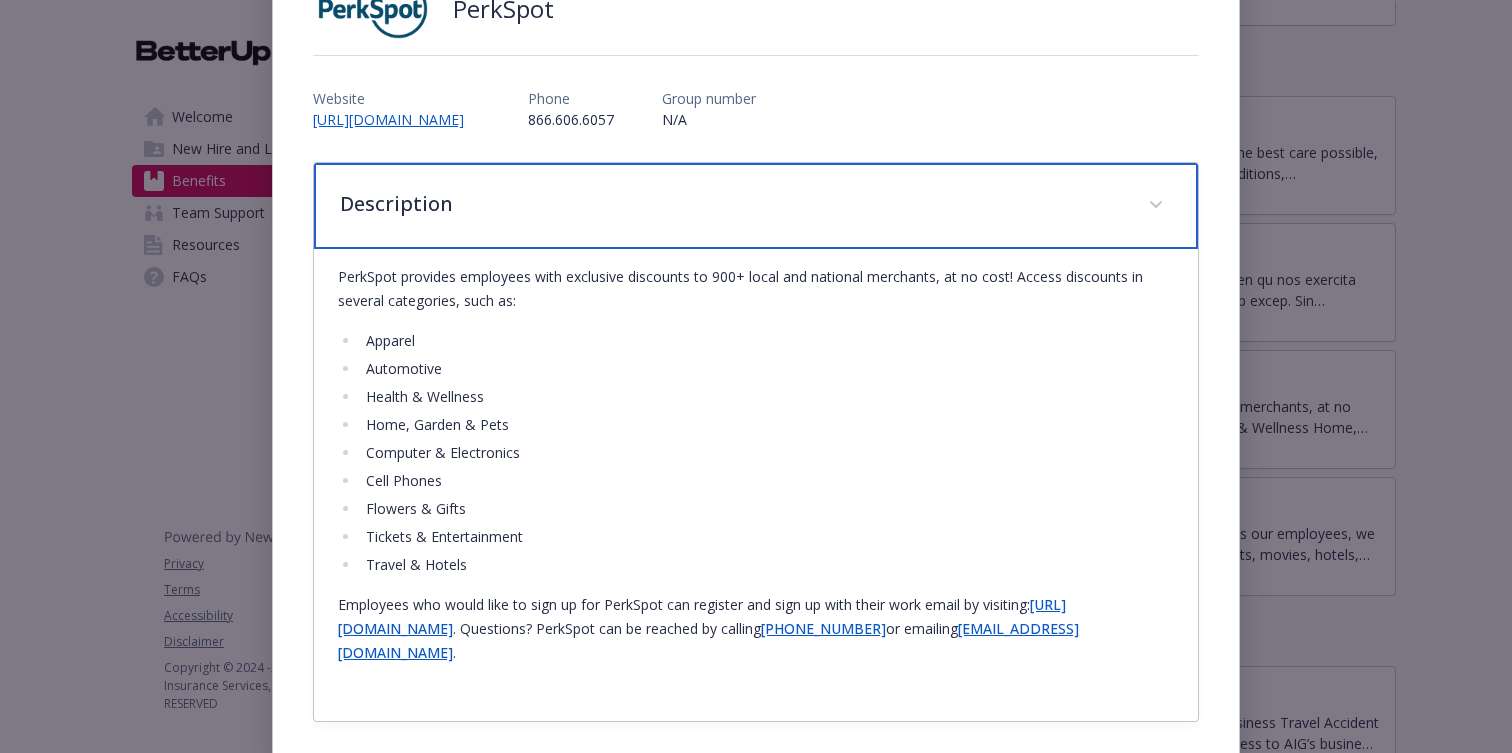 scroll, scrollTop: 165, scrollLeft: 0, axis: vertical 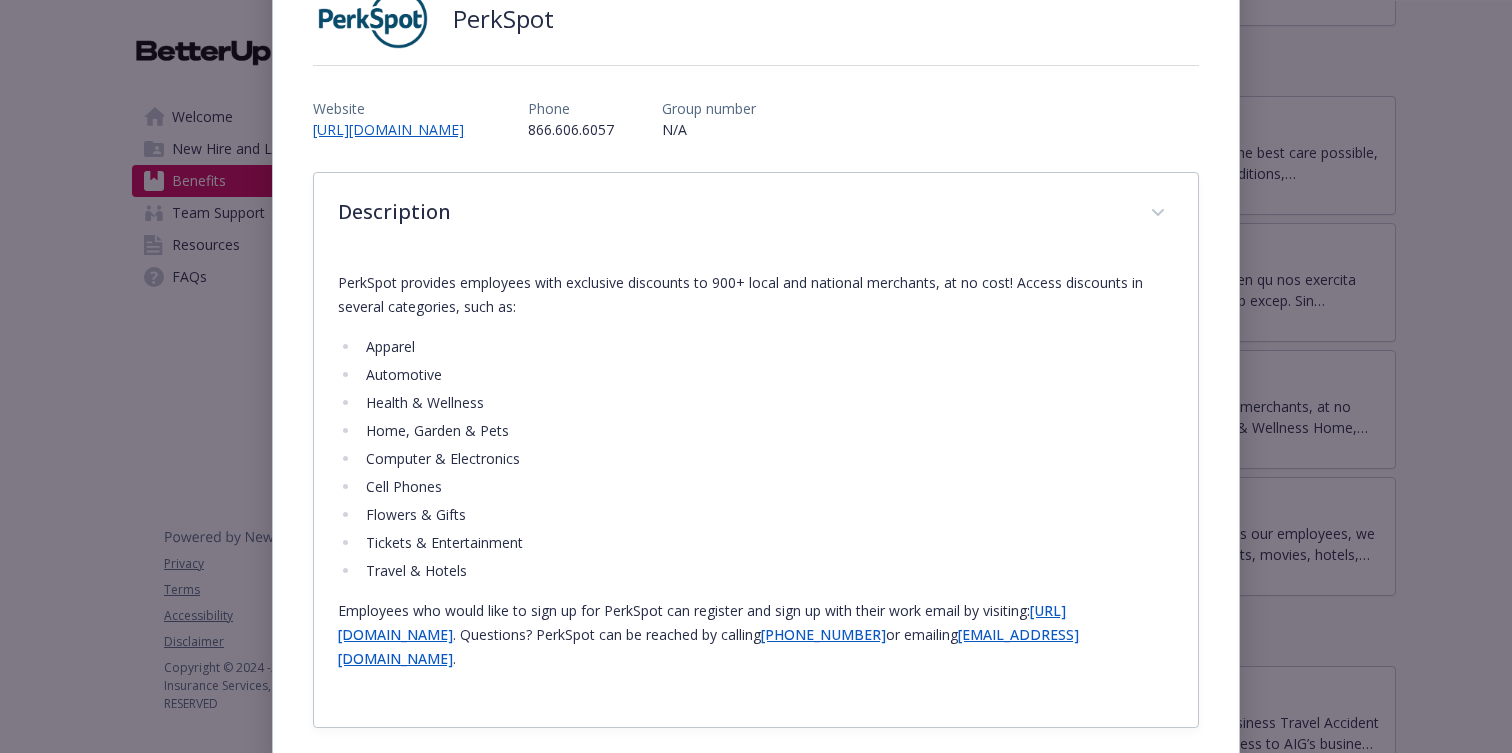 click on "[URL][DOMAIN_NAME]" at bounding box center (702, 622) 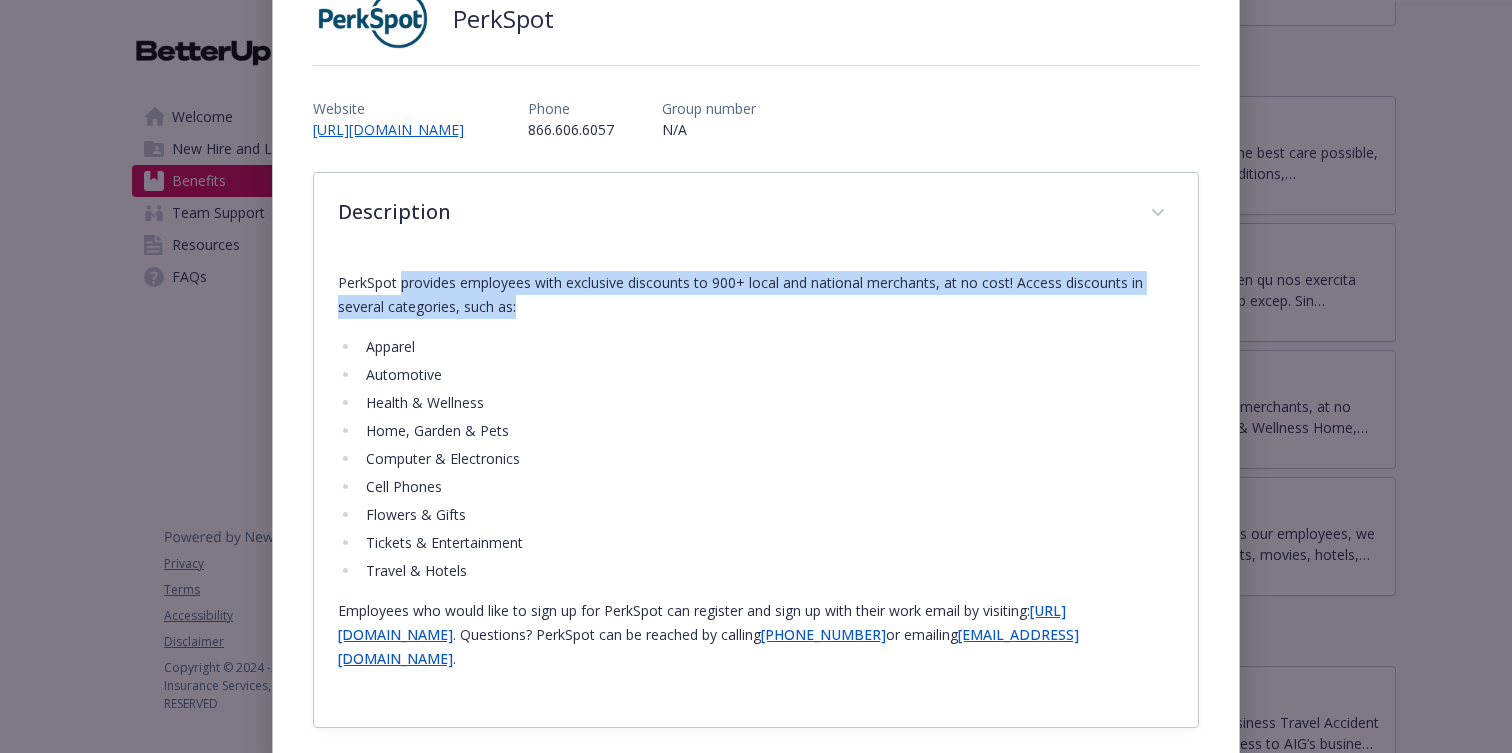 drag, startPoint x: 524, startPoint y: 301, endPoint x: 401, endPoint y: 282, distance: 124.45883 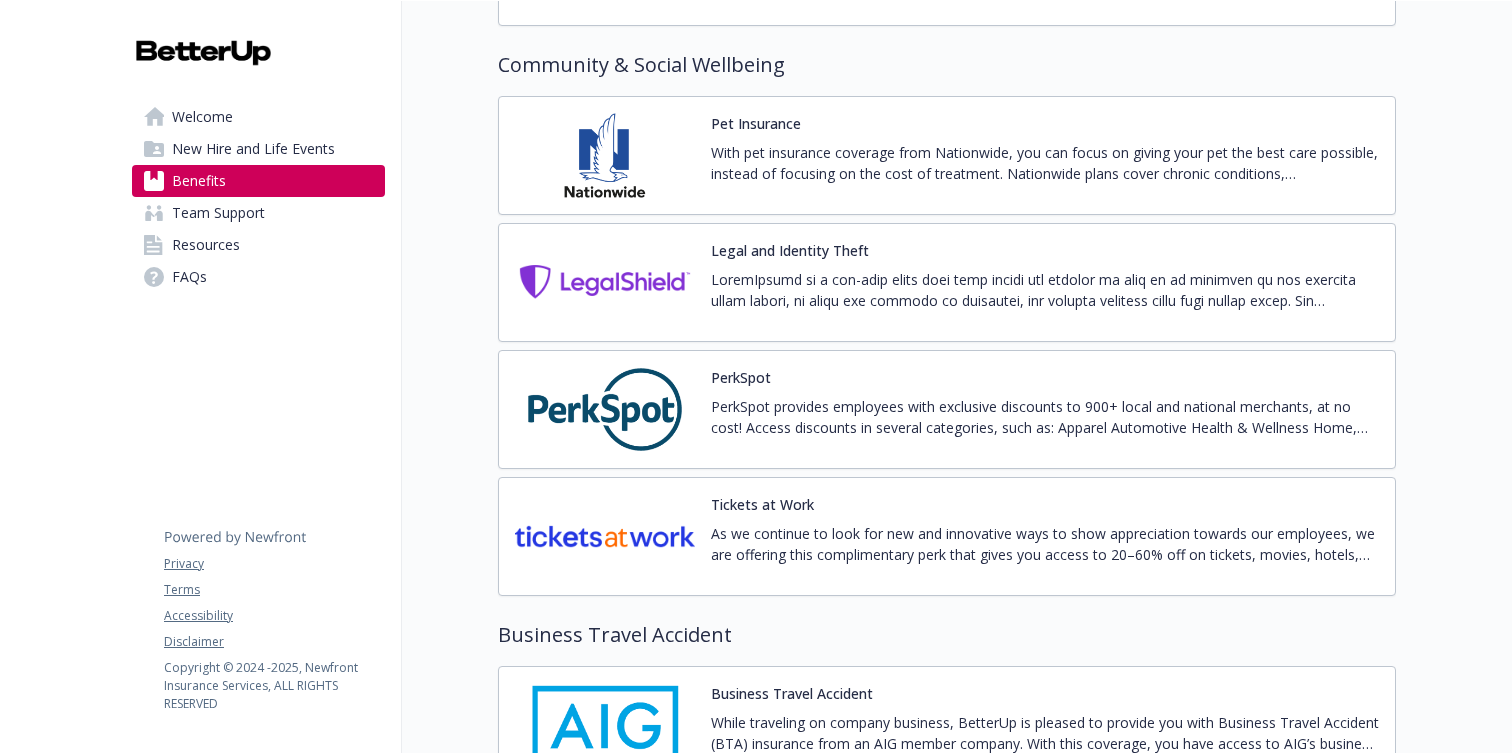 click on "As we continue to look for new and innovative ways to show appreciation towards our employees, we are offering this complimentary perk that gives you access to 20–60% off on tickets, movies, hotels, shows, concerts, sporting events and more. This is just a small token of our appreciation. Please take 2 minutes [DATE], and sign up for these complimentary perks.
Click this link here.
Fill out the information to become a member (you can use your work or personal email address).
For Company Code, please enter BETTERUP.
Get an extra $5 off at checkout with this code: 5offcedarfair" at bounding box center (1045, 544) 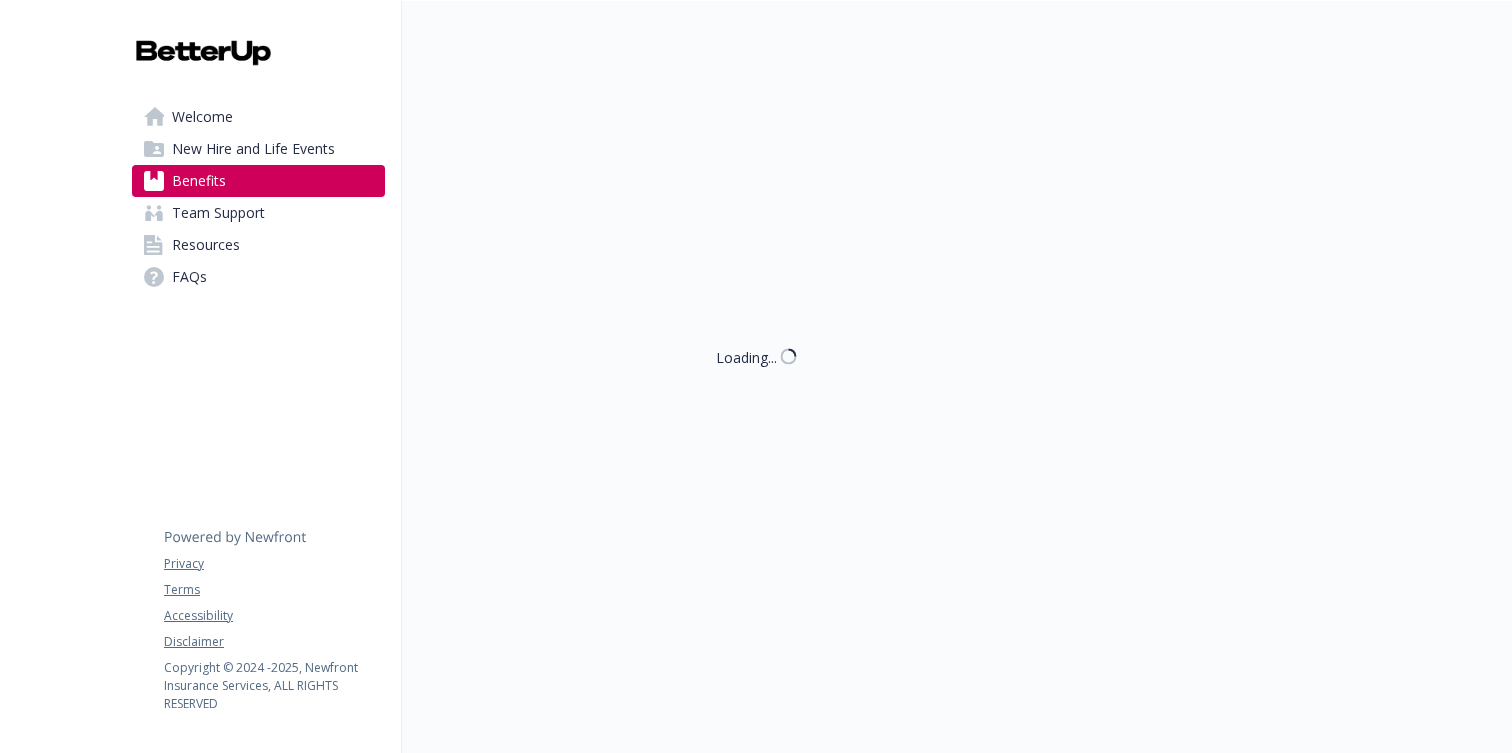 scroll, scrollTop: 4240, scrollLeft: 0, axis: vertical 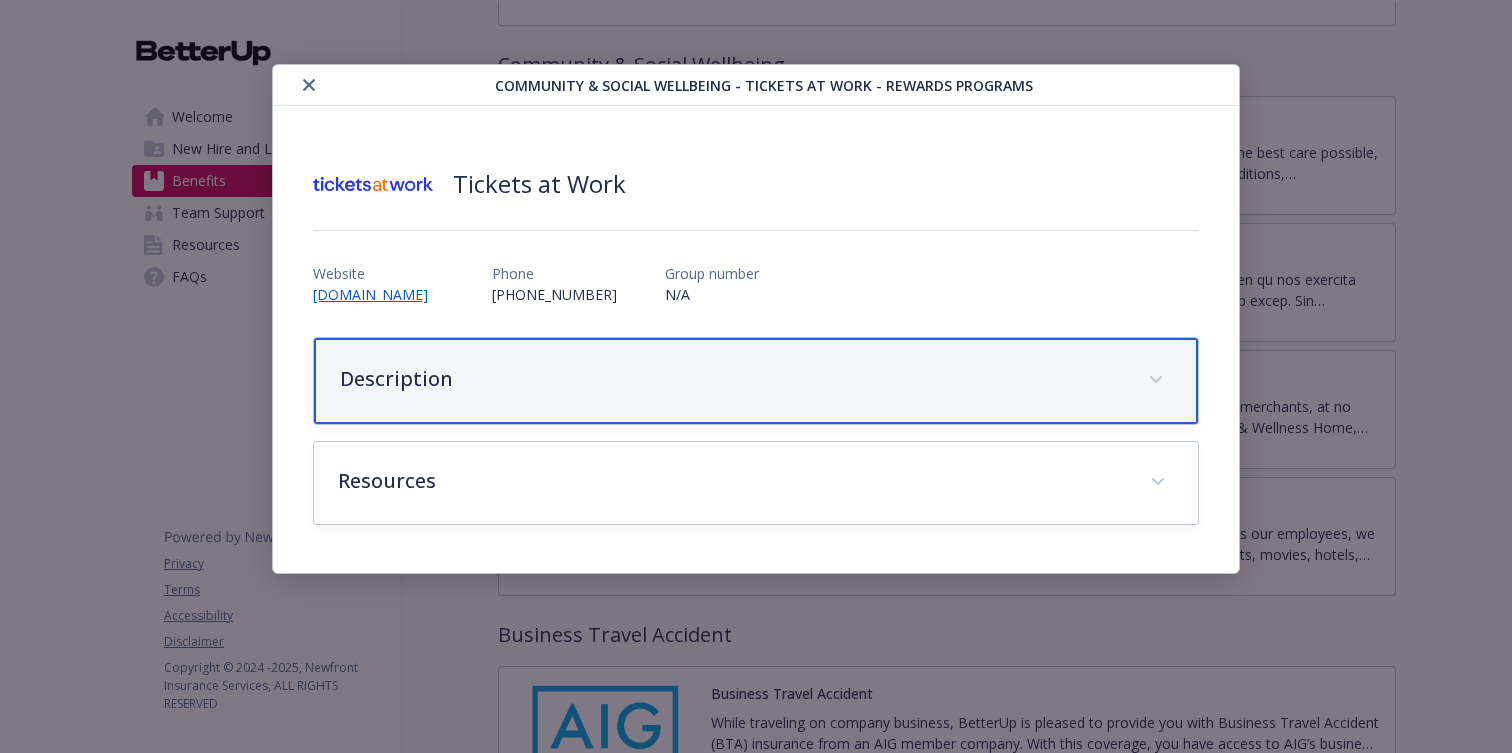 click on "Description" at bounding box center [732, 379] 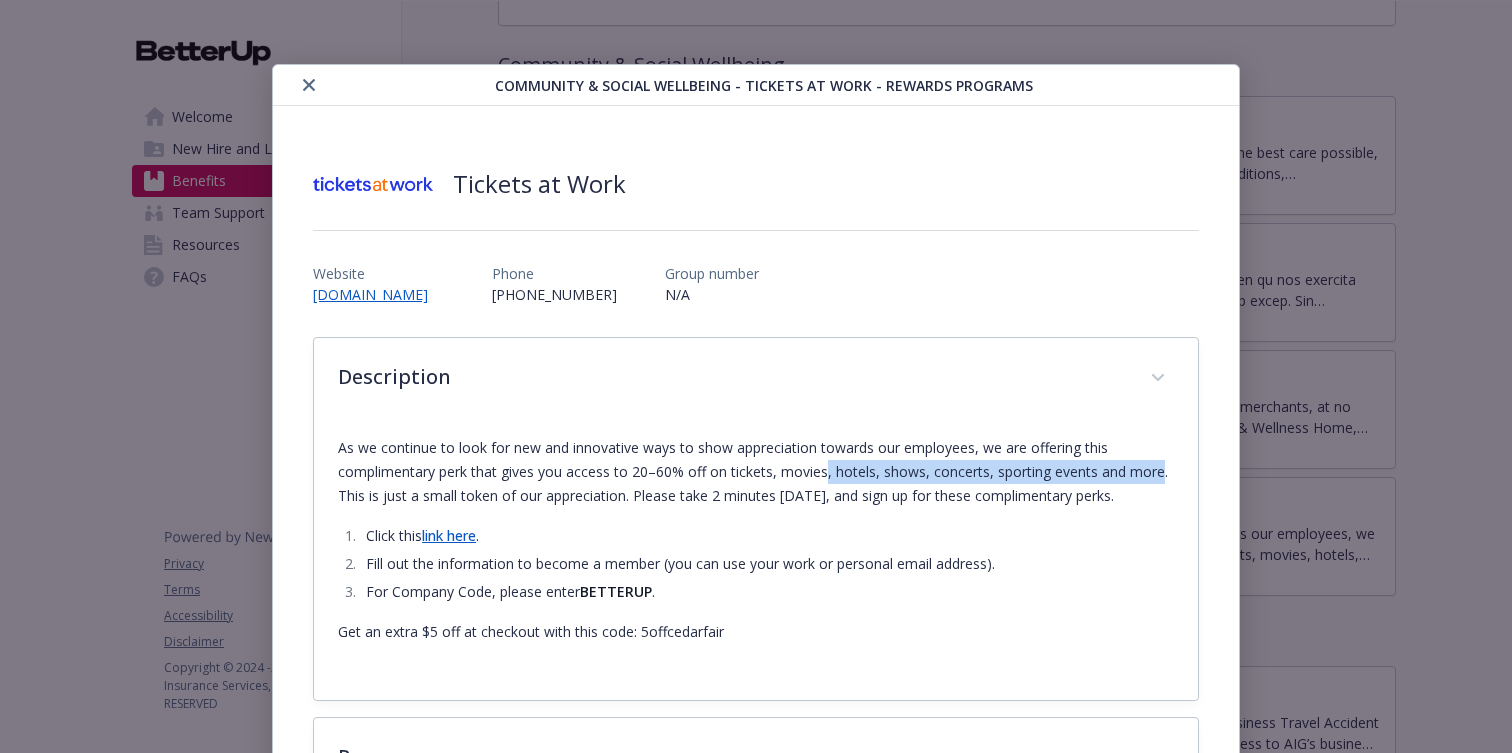 drag, startPoint x: 1154, startPoint y: 477, endPoint x: 815, endPoint y: 478, distance: 339.00146 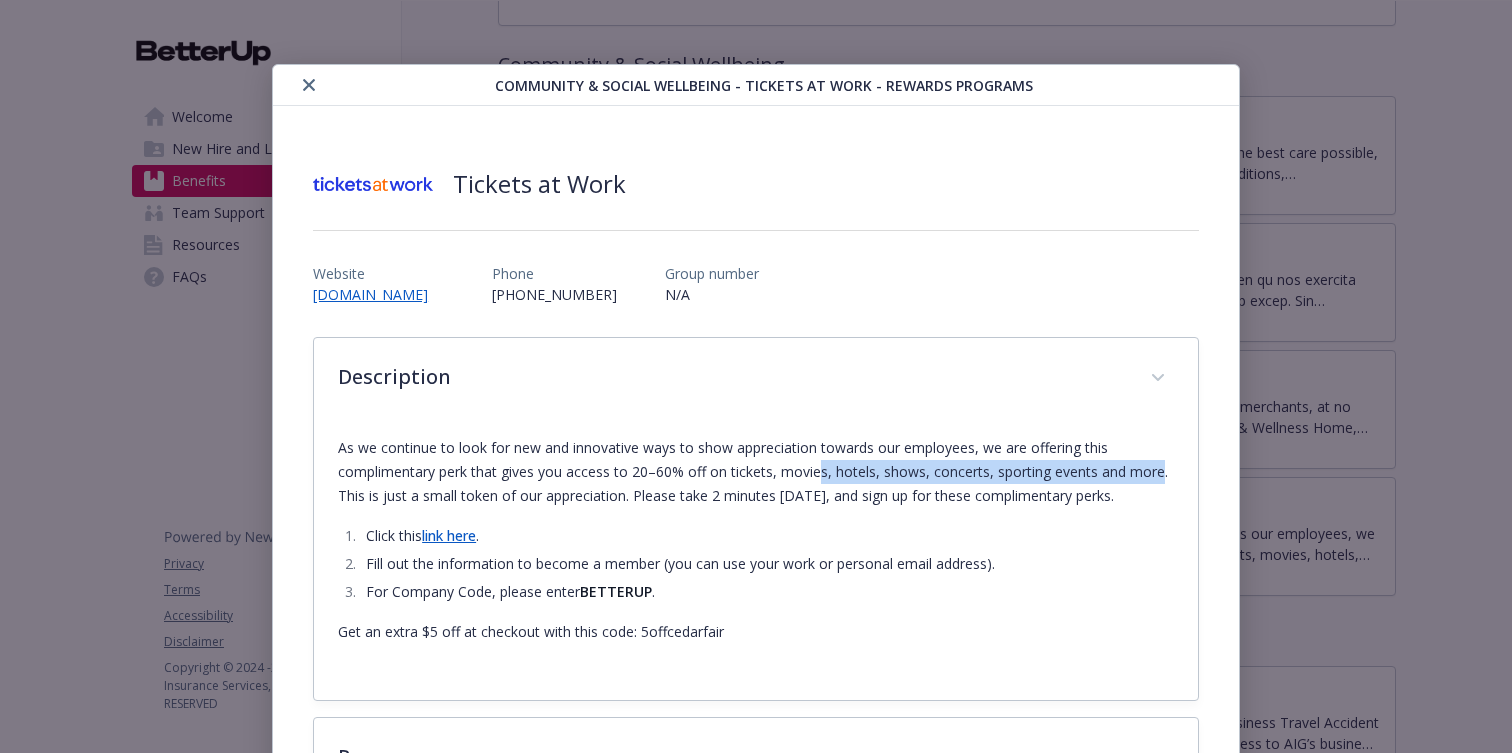 click on "As we continue to look for new and innovative ways to show appreciation towards our employees, we are offering this complimentary perk that gives you access to 20–60% off on tickets, movies, hotels, shows, concerts, sporting events and more. This is just a small token of our appreciation. Please take 2 minutes [DATE], and sign up for these complimentary perks." at bounding box center (756, 472) 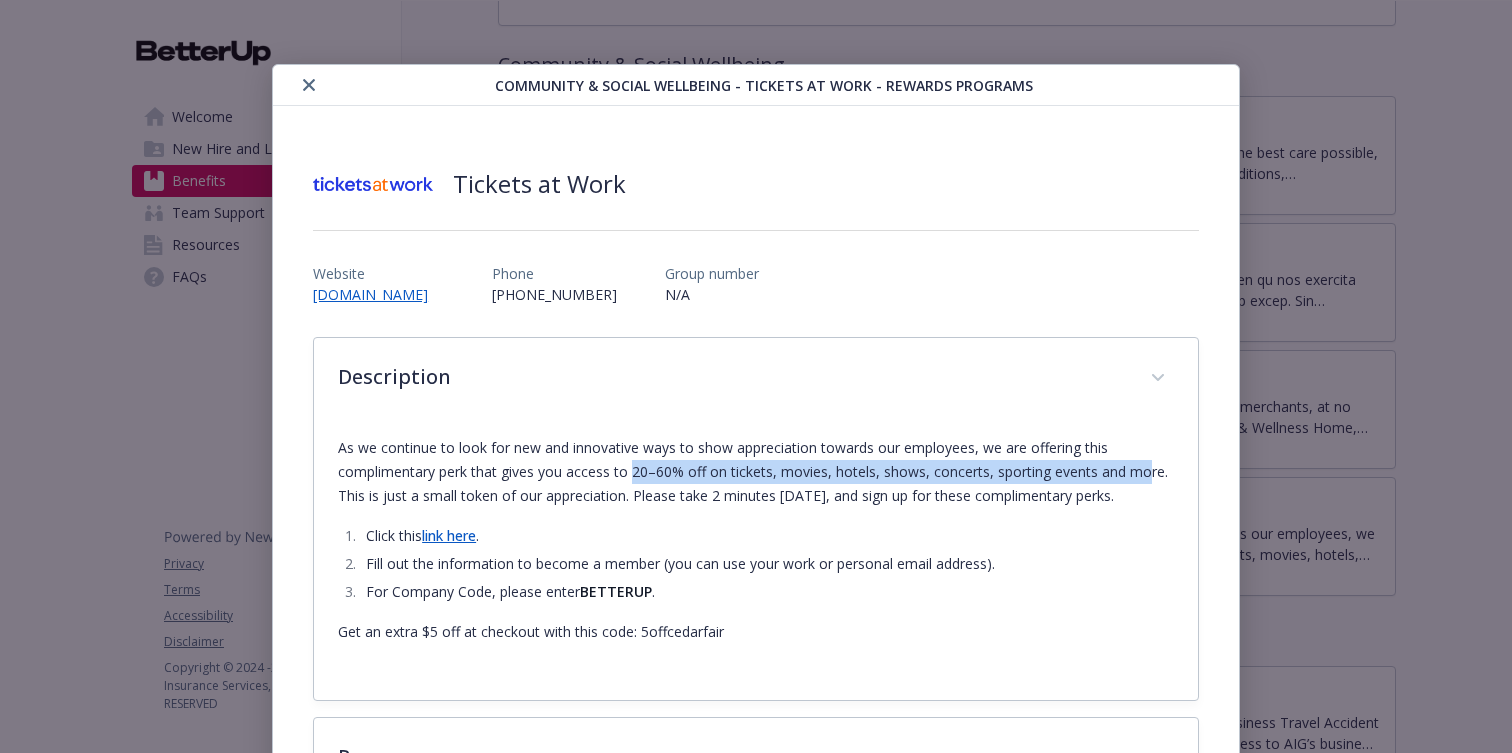 drag, startPoint x: 631, startPoint y: 469, endPoint x: 1137, endPoint y: 463, distance: 506.03558 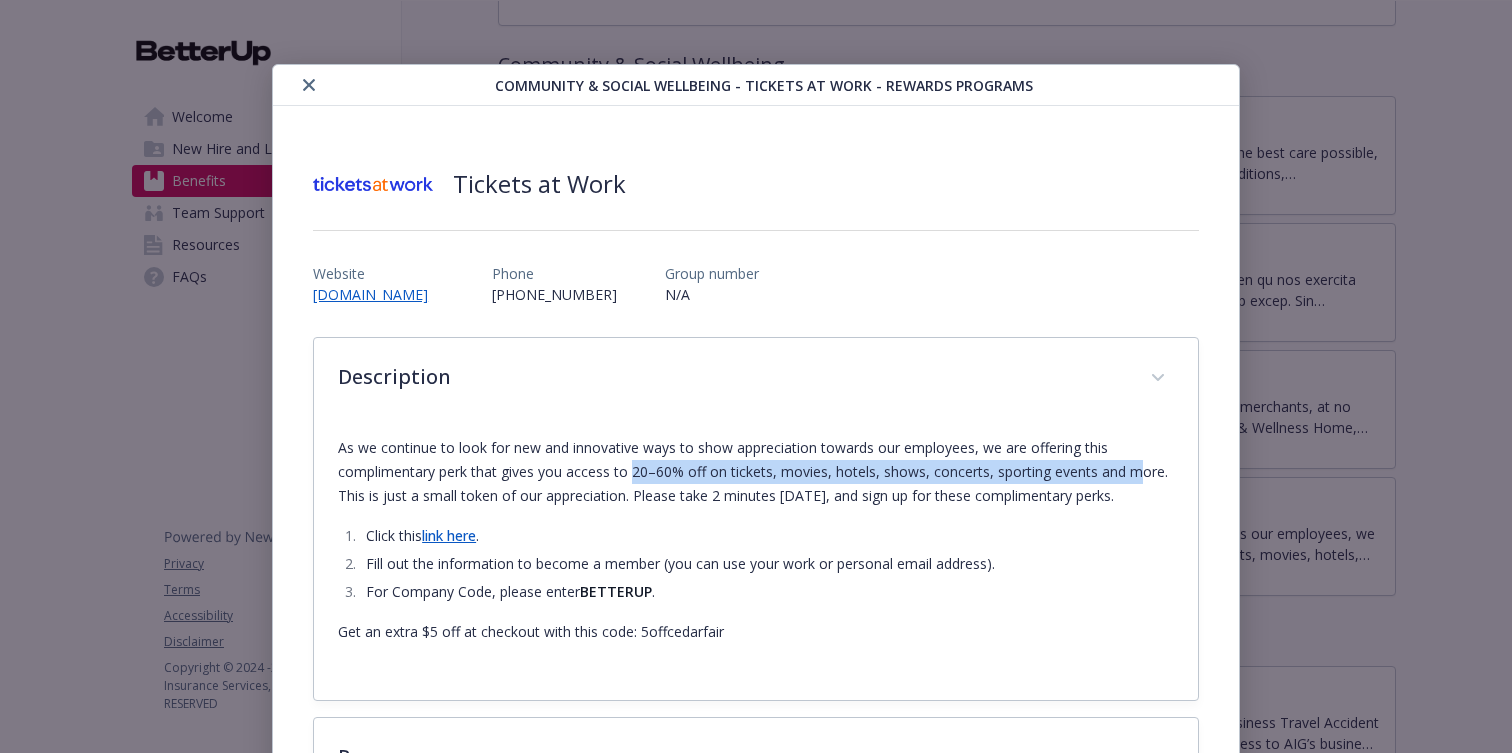 copy on "20–60% off on tickets, movies, hotels, shows, concerts, sporting events and m" 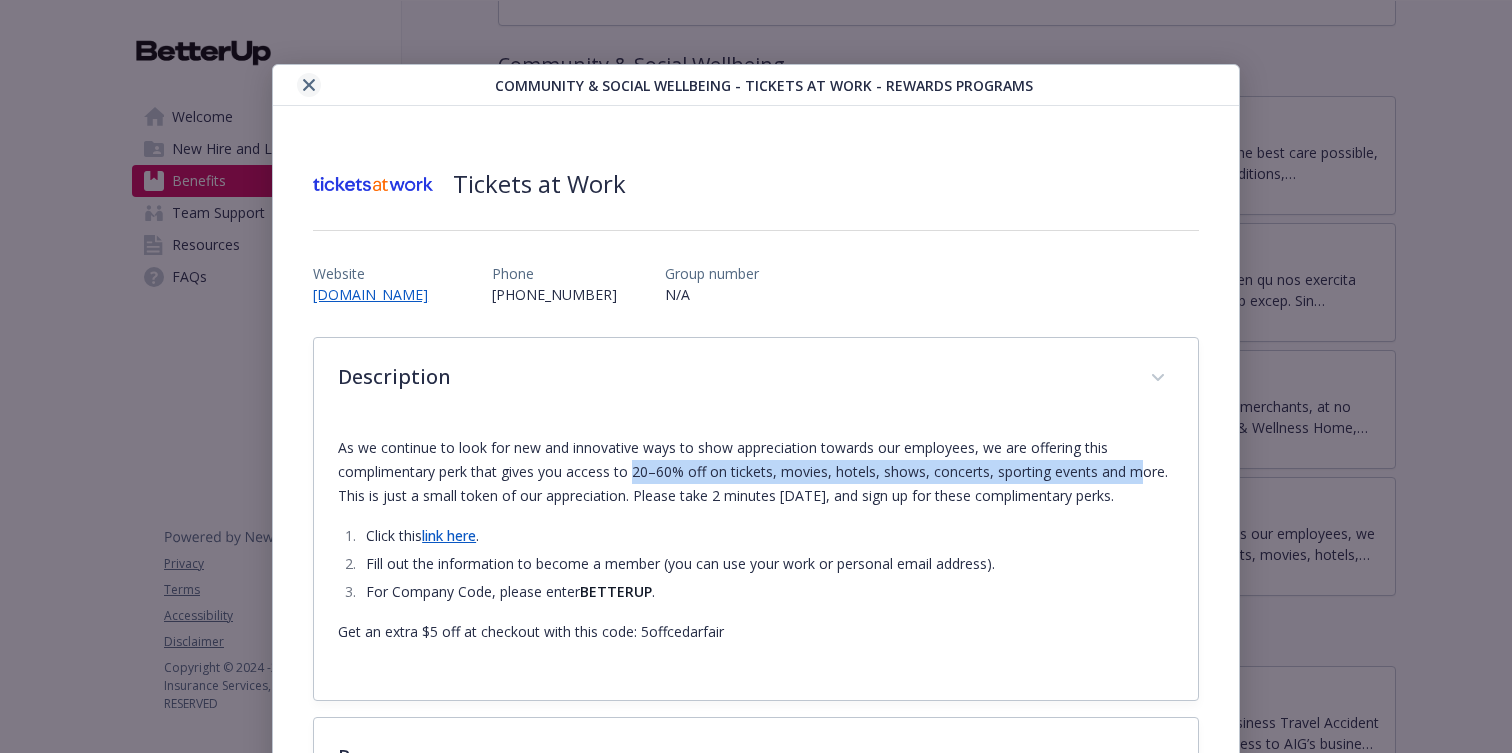 click 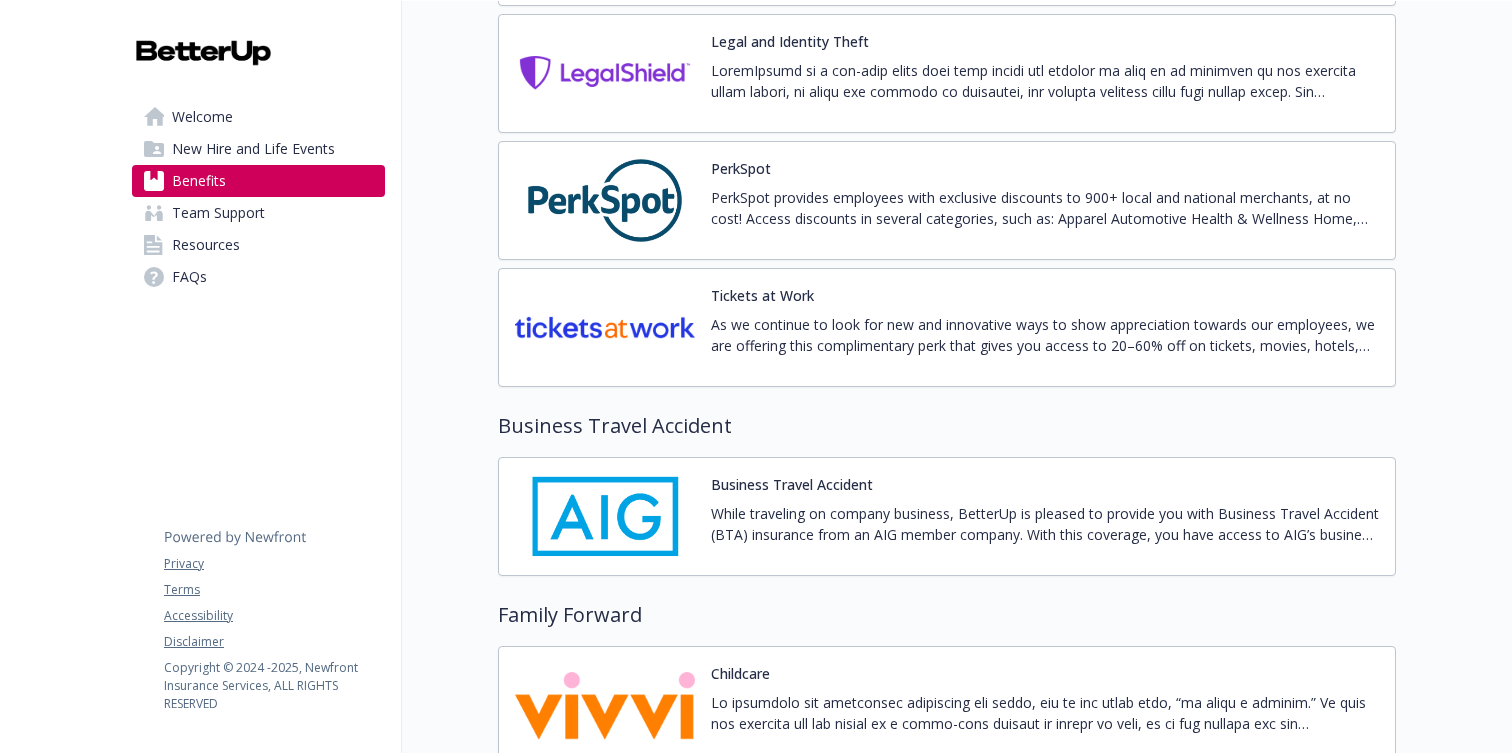 scroll, scrollTop: 4452, scrollLeft: 0, axis: vertical 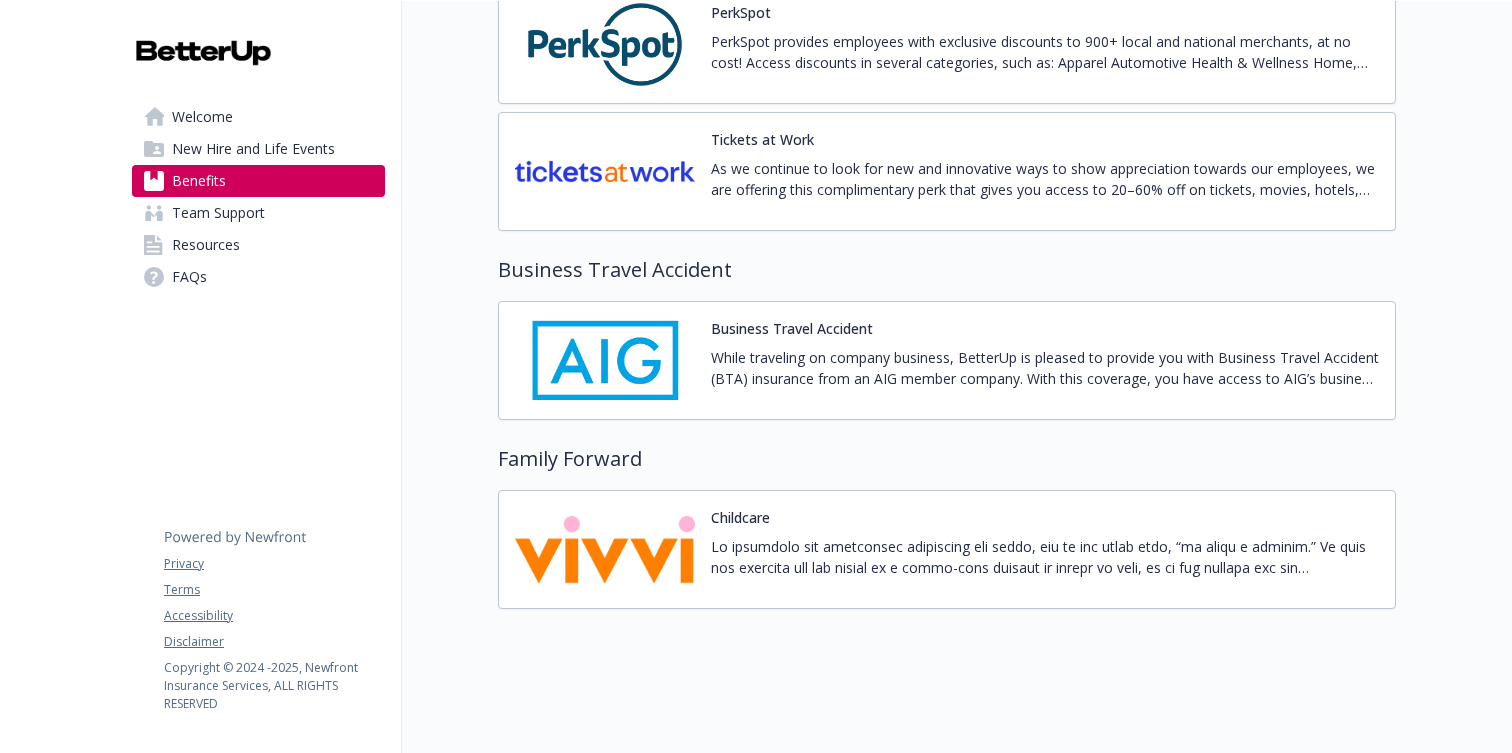 click at bounding box center (1045, 557) 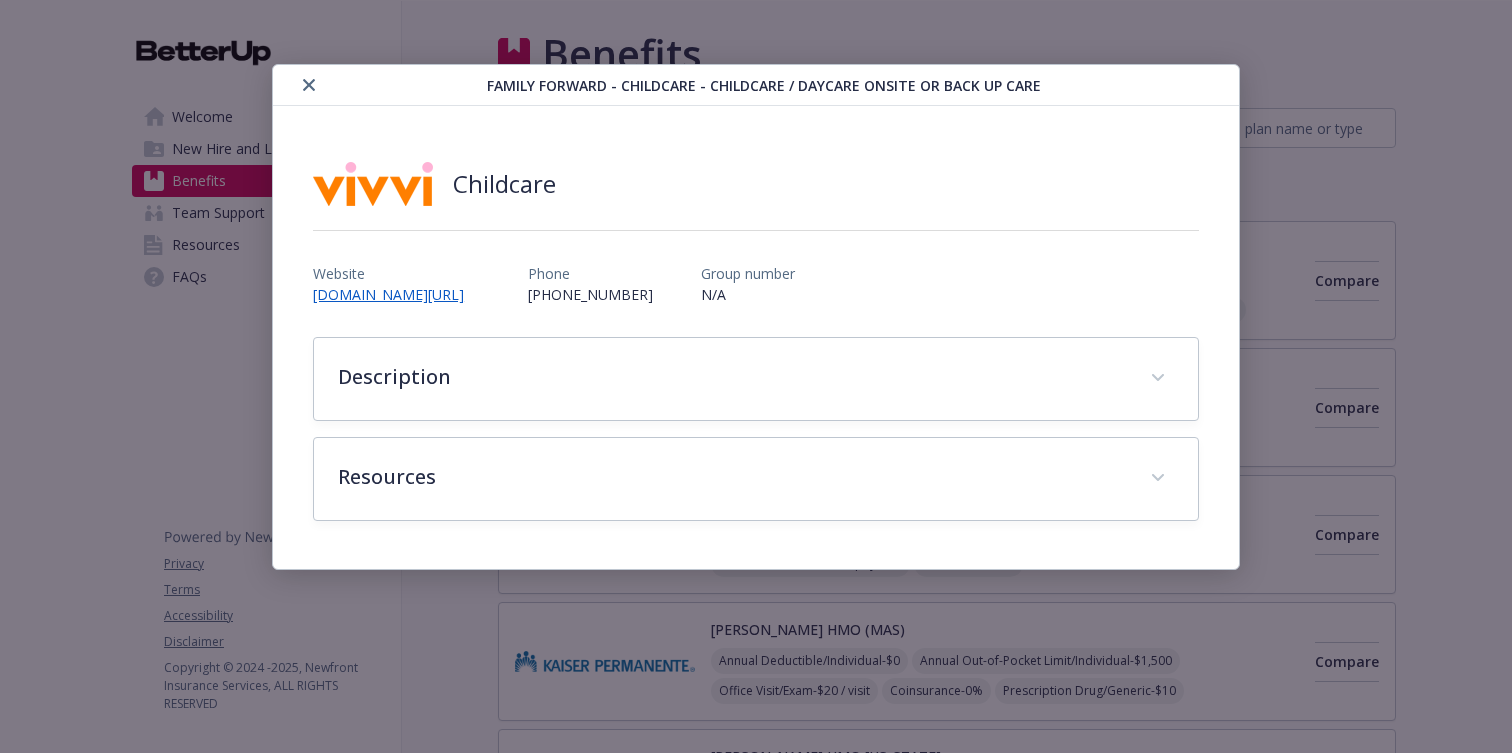 scroll, scrollTop: 4605, scrollLeft: 0, axis: vertical 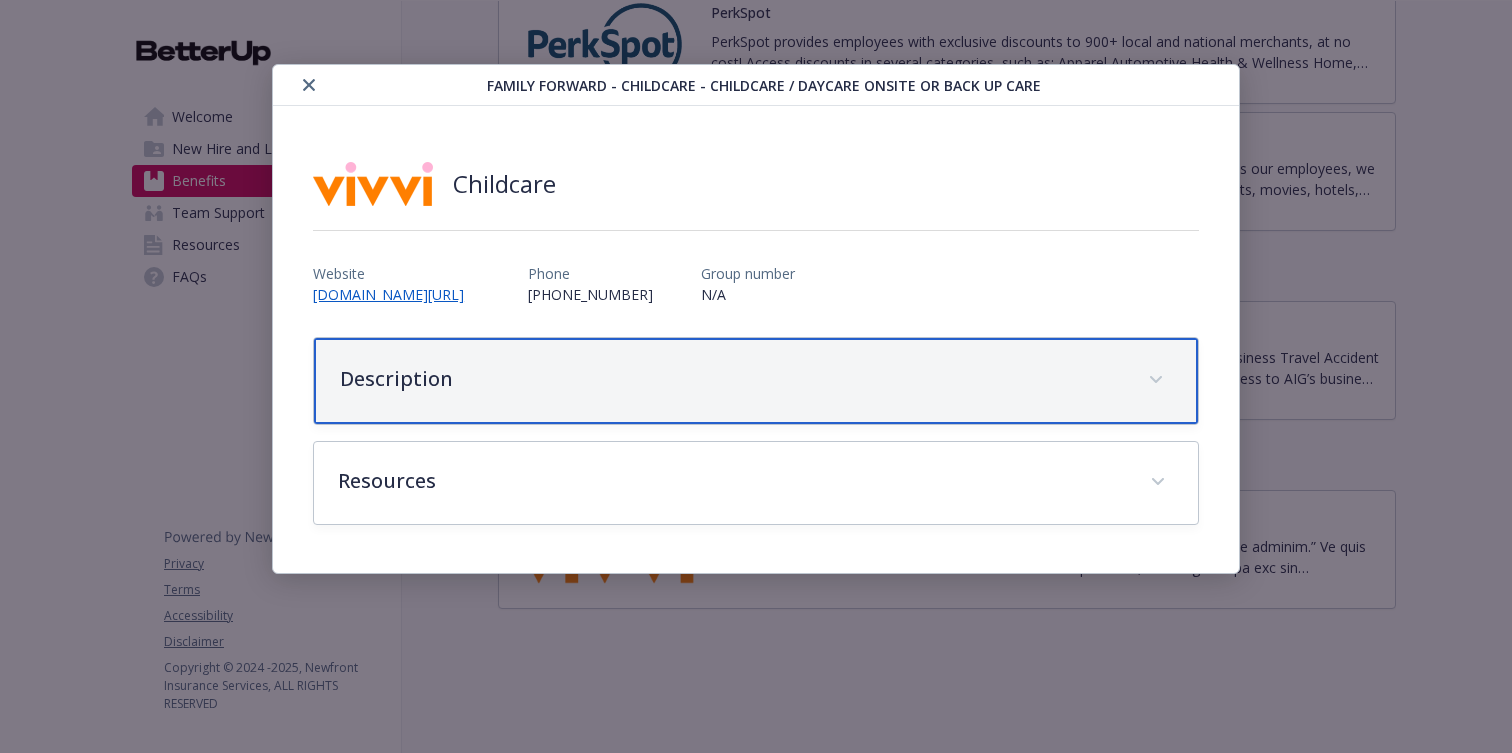 click on "Description" at bounding box center [756, 381] 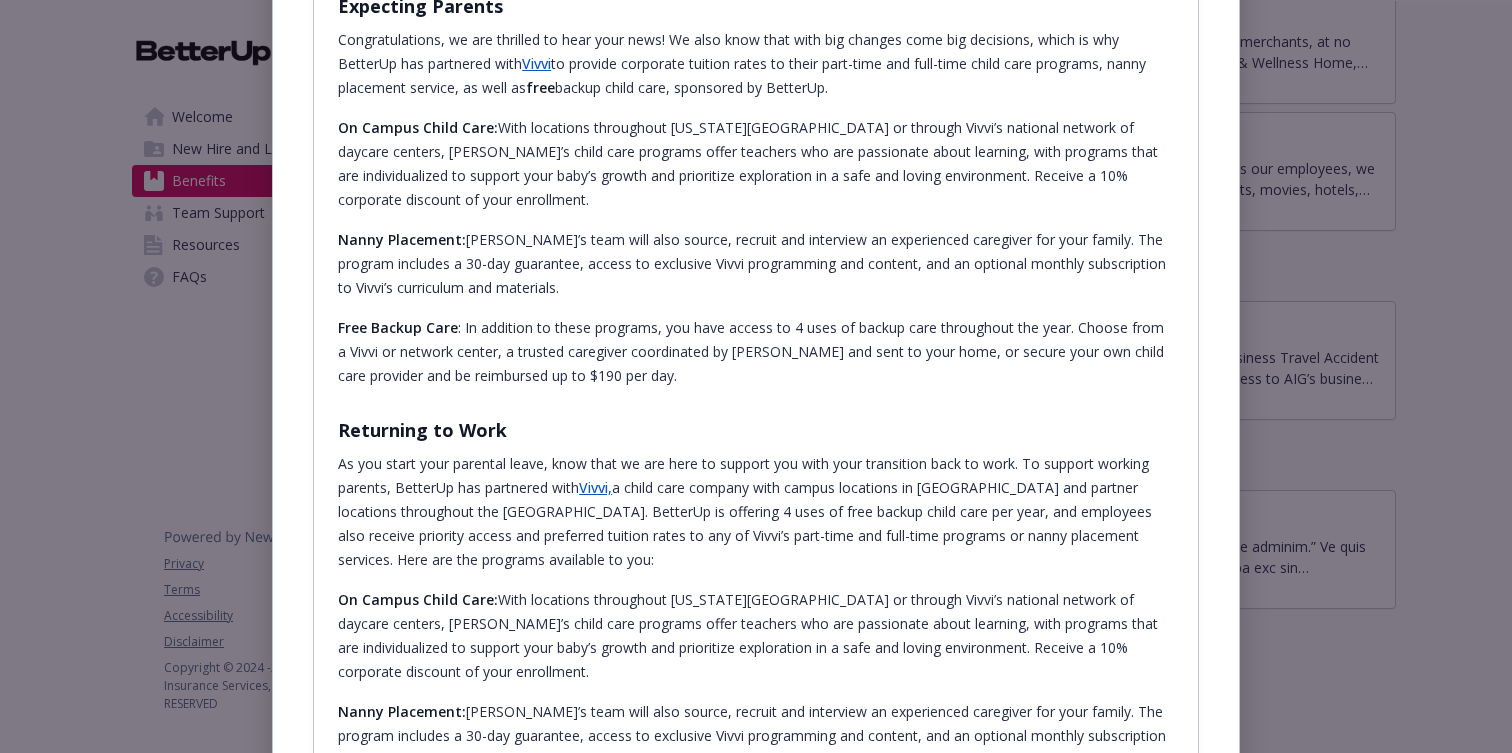 scroll, scrollTop: 1236, scrollLeft: 0, axis: vertical 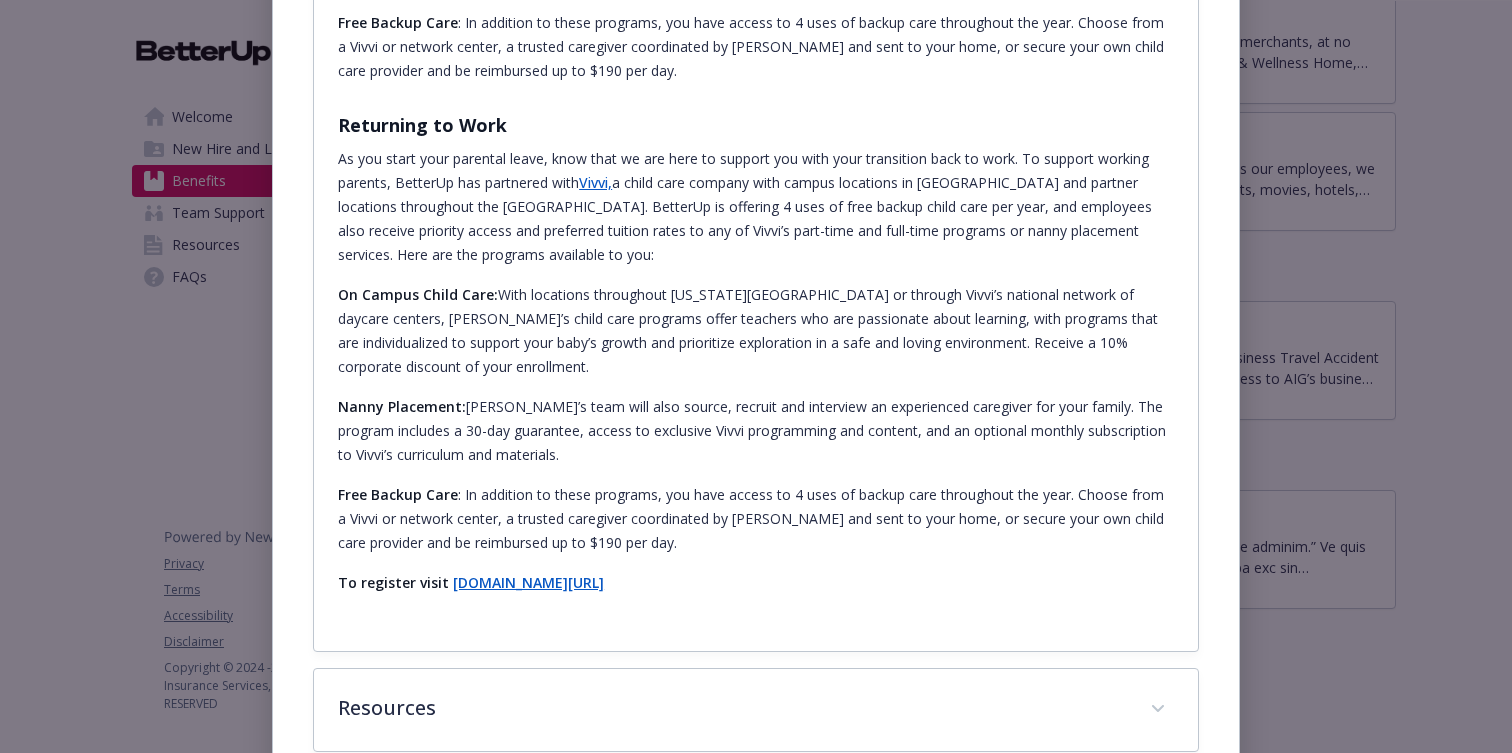 click on "[DOMAIN_NAME][URL]" at bounding box center (528, 582) 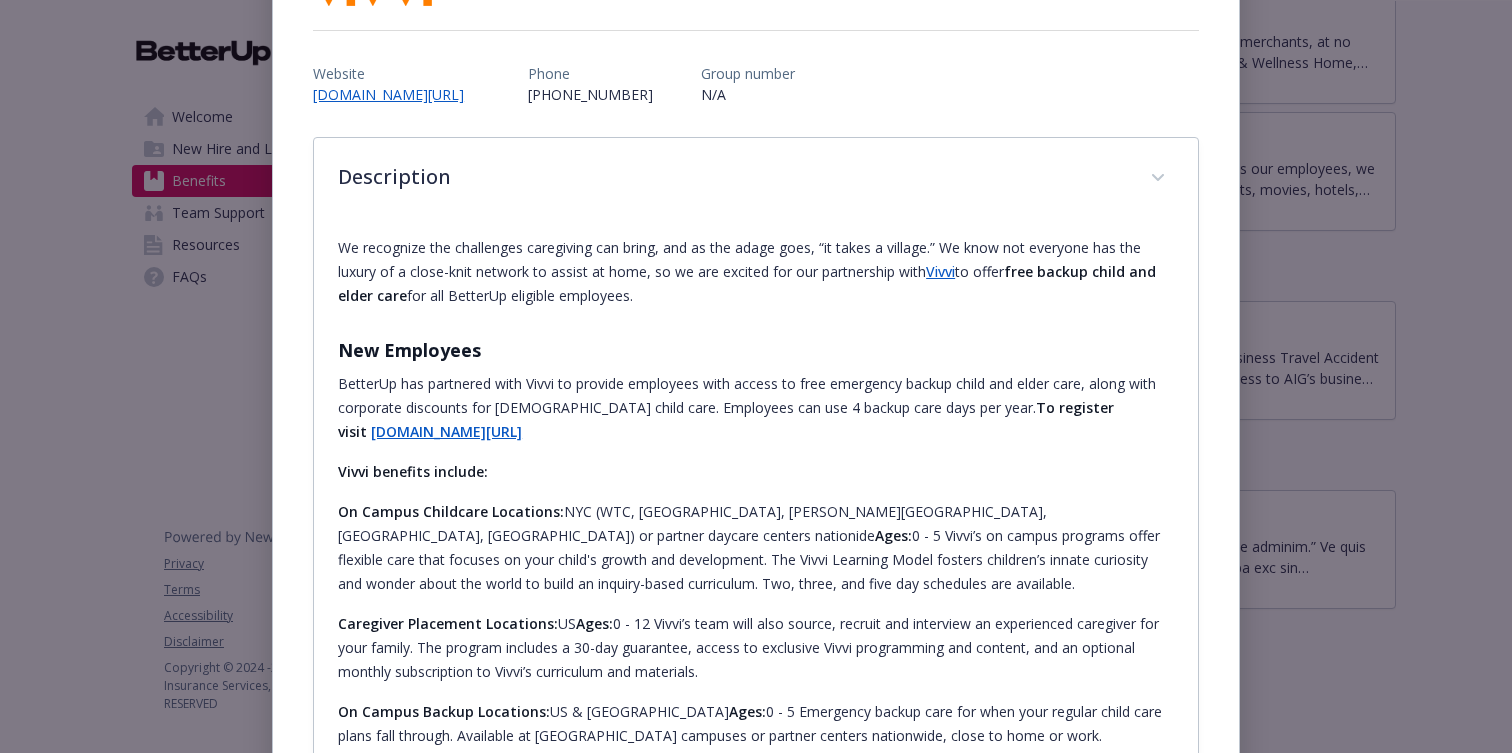 scroll, scrollTop: 0, scrollLeft: 0, axis: both 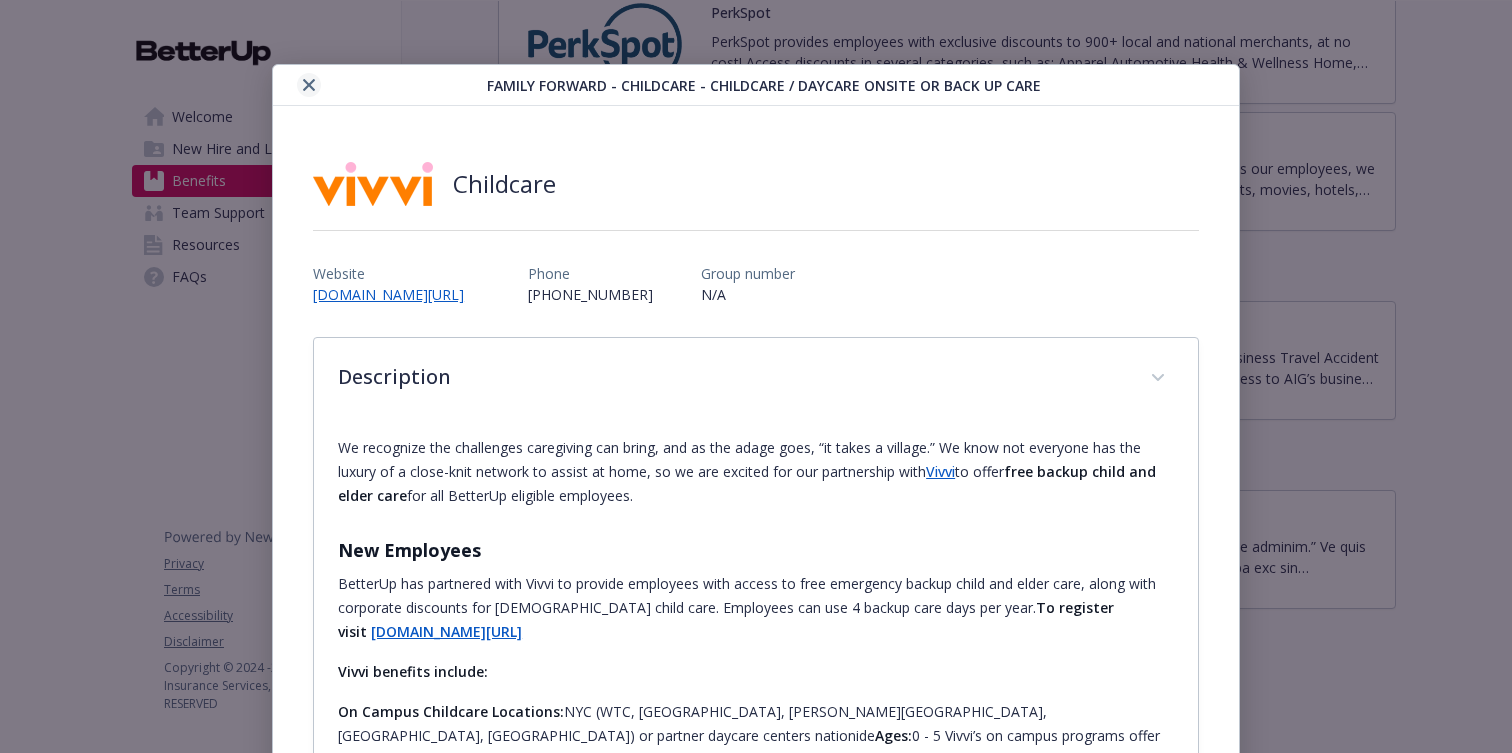 click at bounding box center [309, 85] 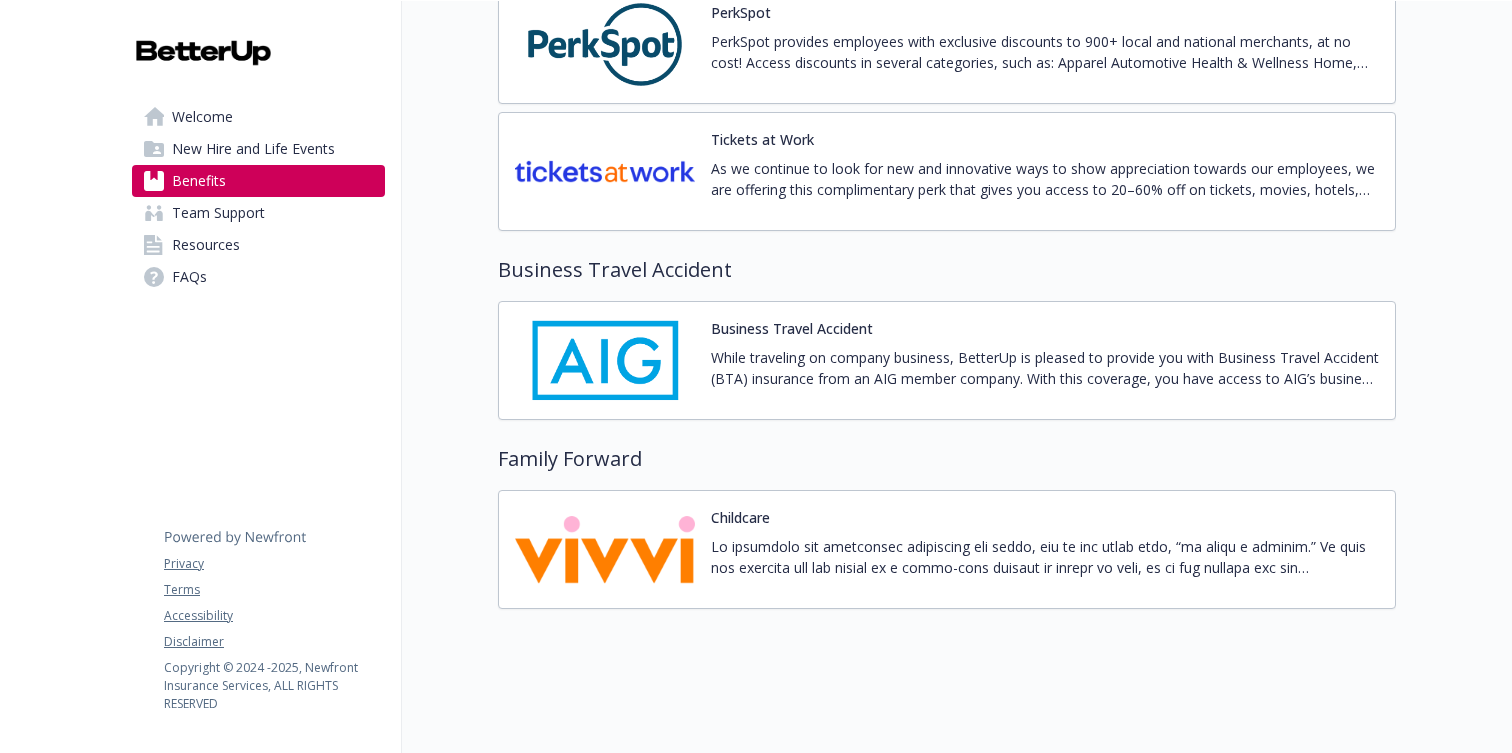 click on "While traveling on company business, BetterUp is pleased to provide you with Business Travel Accident (BTA) insurance from an AIG member company. With this coverage, you have access to AIG’s business travel insurance plan in the event you experience any travel inconveniences, security issues or medical emergencies while traveling anywhere in the world. As part of this coverage, you are also provided with travel assistance services from AIG Travel. Services available to you include:
Travel Security Assistance
Travel Medical Assistance
Concierge Services
And Much MORE!" at bounding box center [1045, 368] 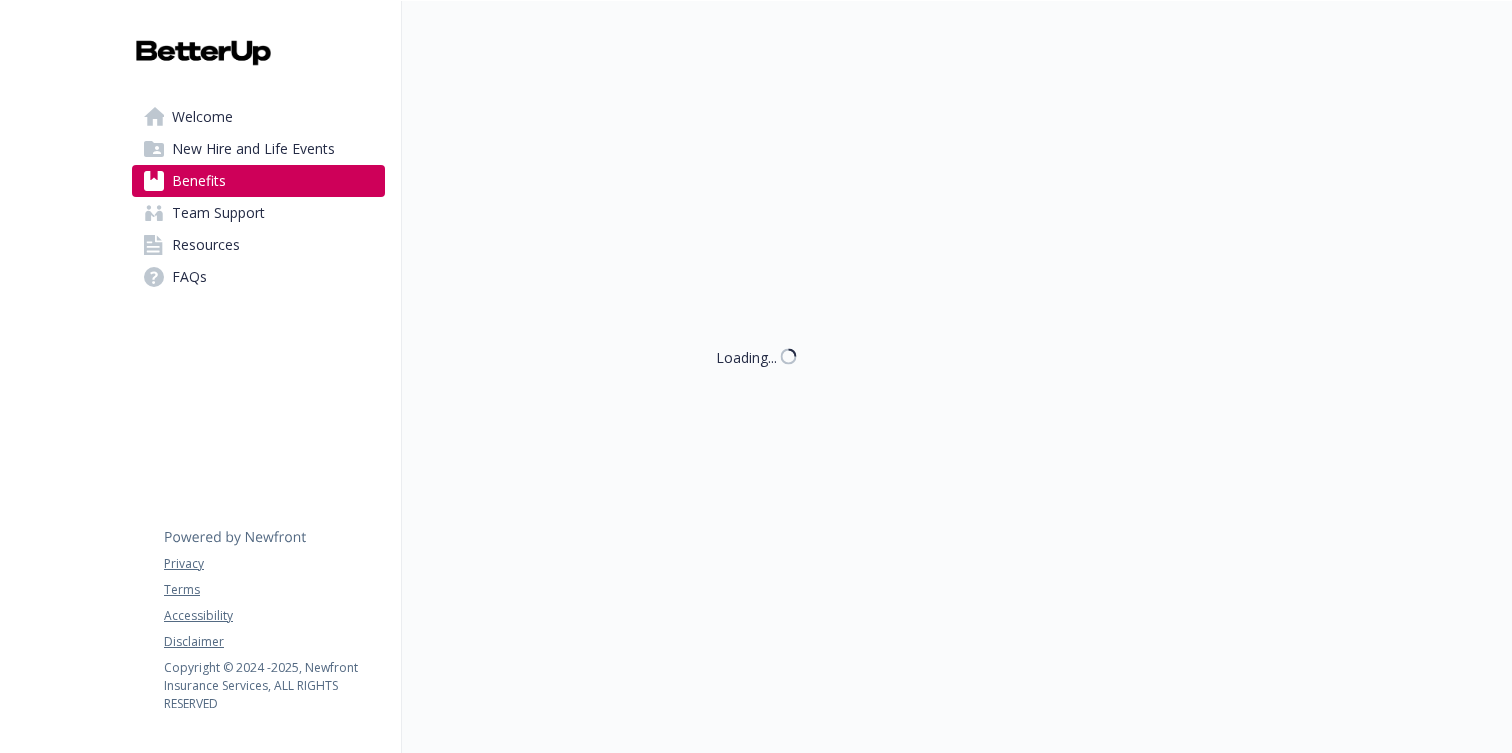 scroll, scrollTop: 4605, scrollLeft: 0, axis: vertical 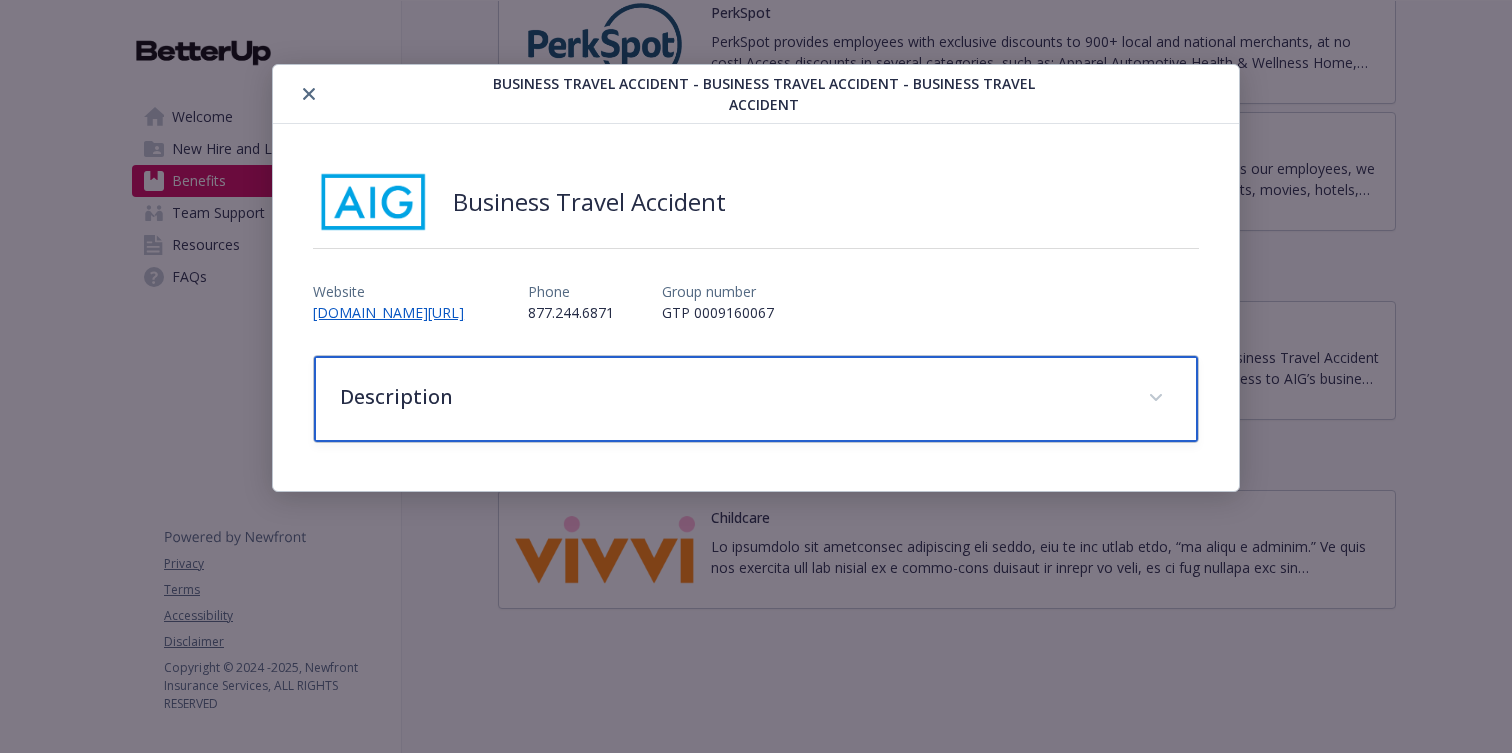 click on "Description" at bounding box center (732, 397) 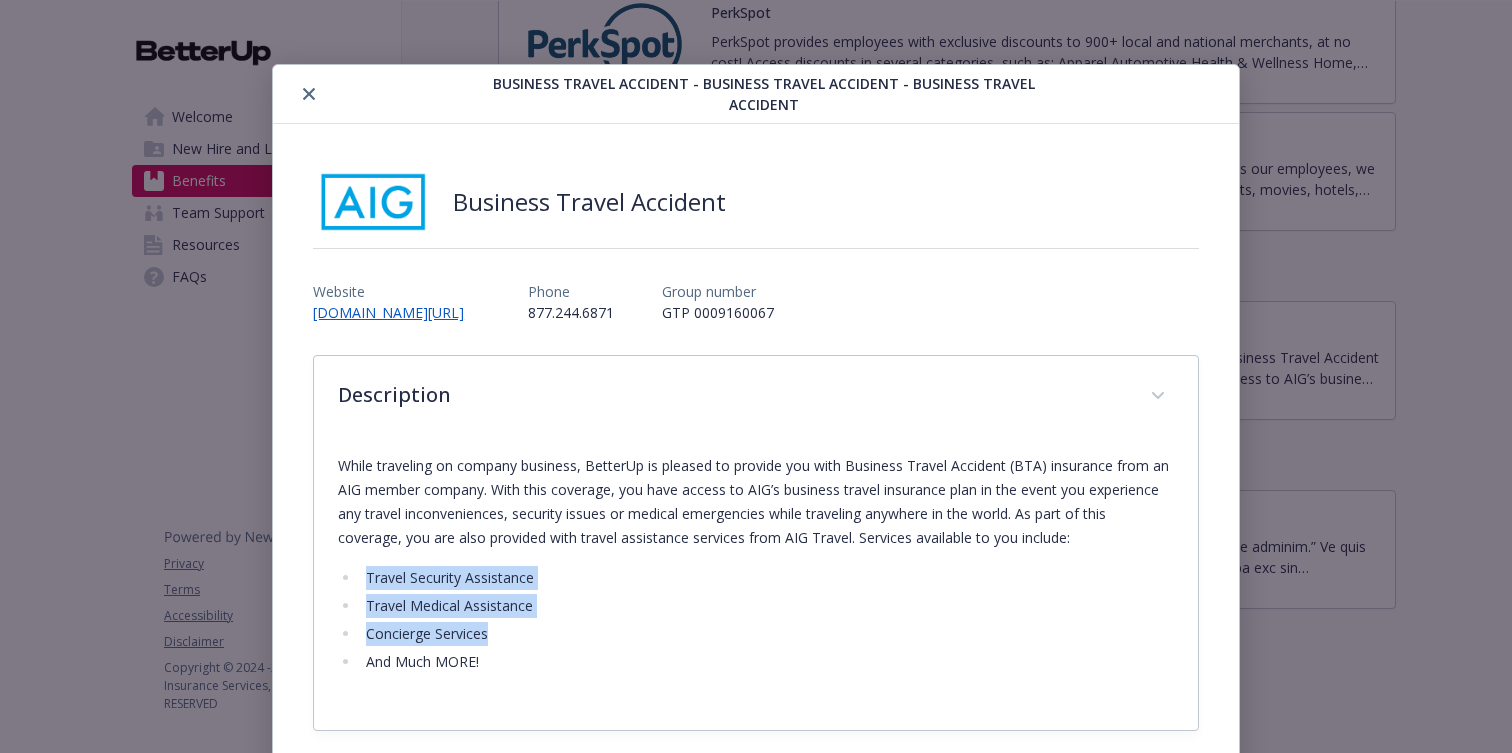 drag, startPoint x: 505, startPoint y: 625, endPoint x: 363, endPoint y: 575, distance: 150.54567 